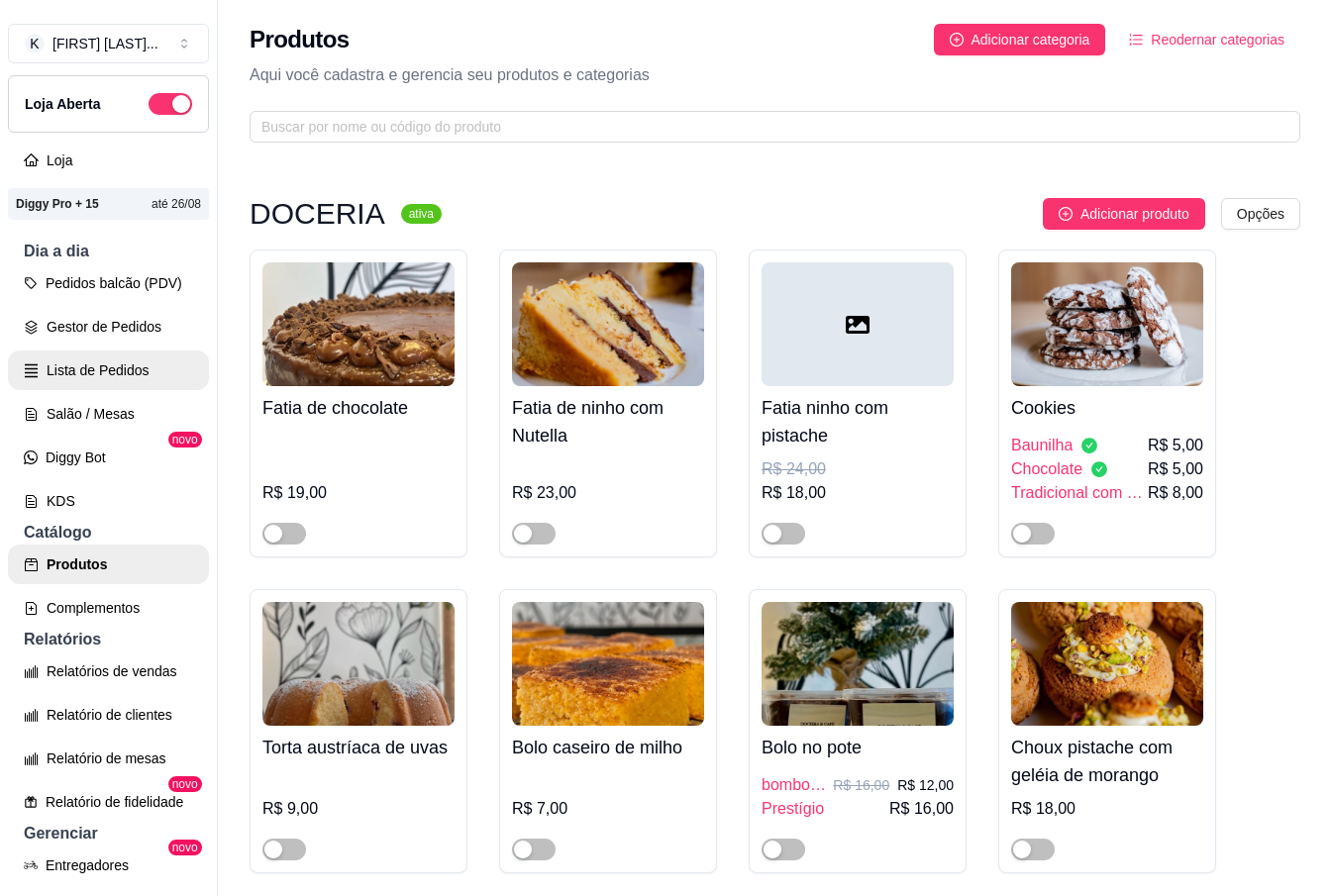 scroll, scrollTop: 0, scrollLeft: 0, axis: both 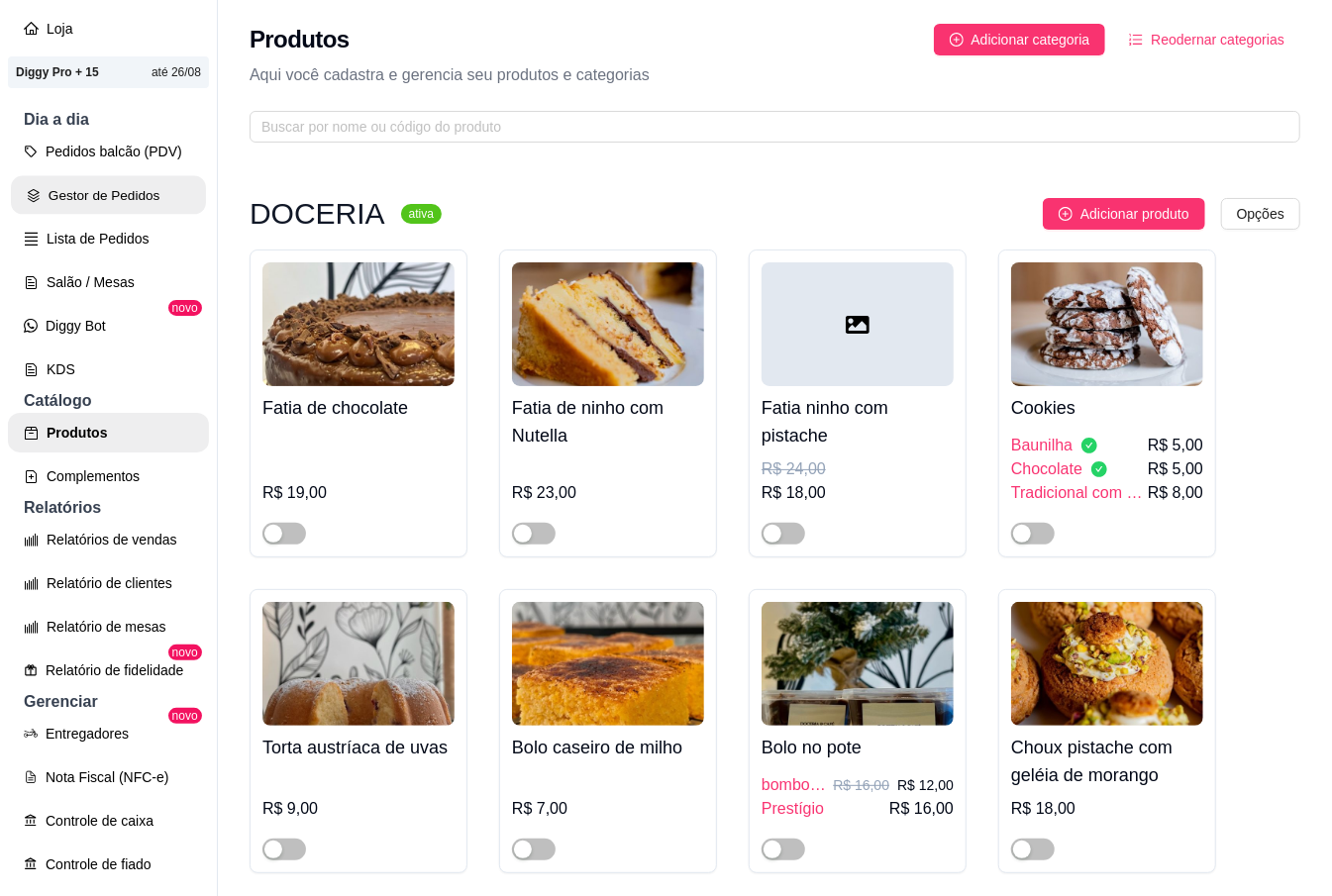 click on "Gestor de Pedidos" at bounding box center [108, 195] 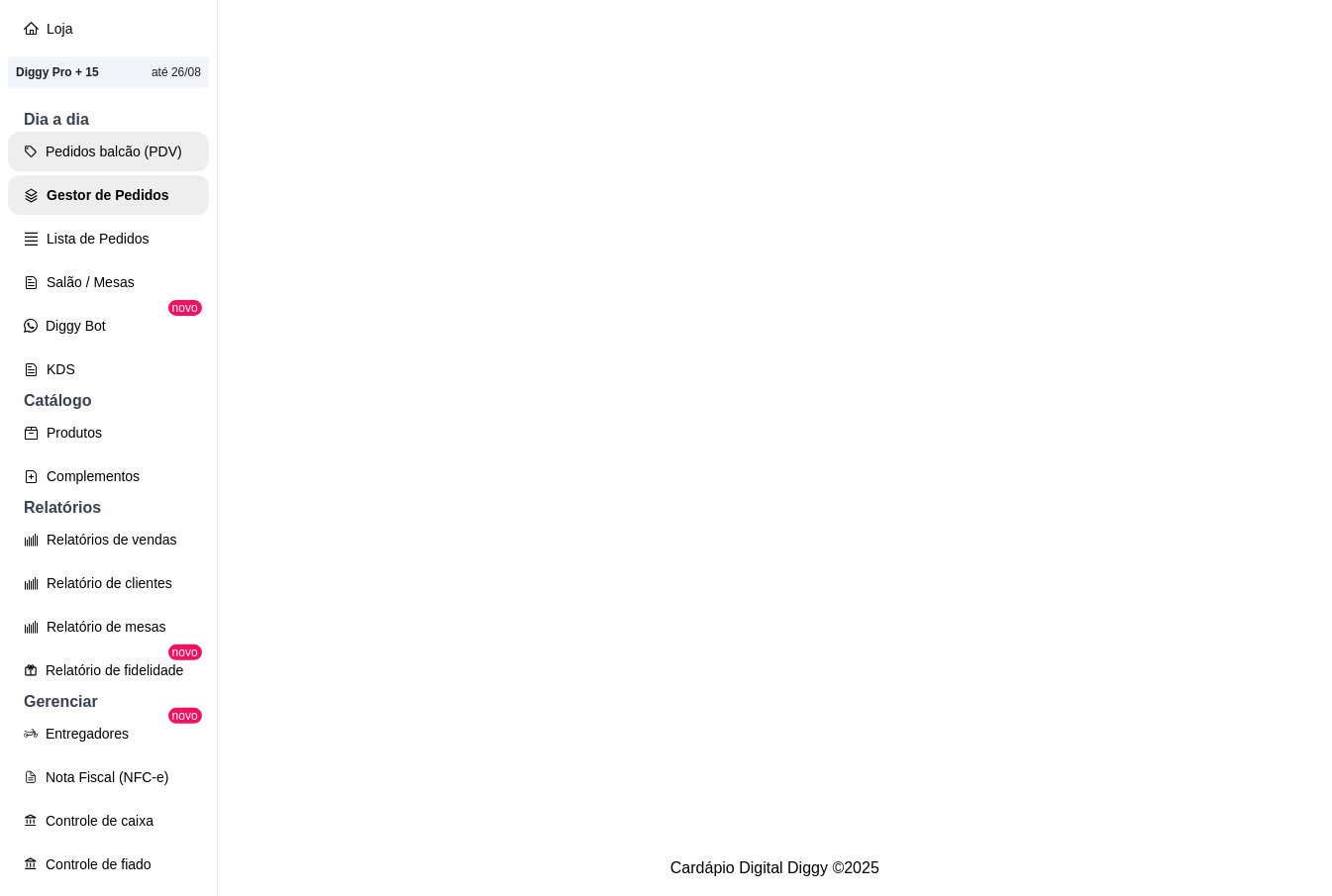 click on "Pedidos balcão (PDV)" at bounding box center [108, 151] 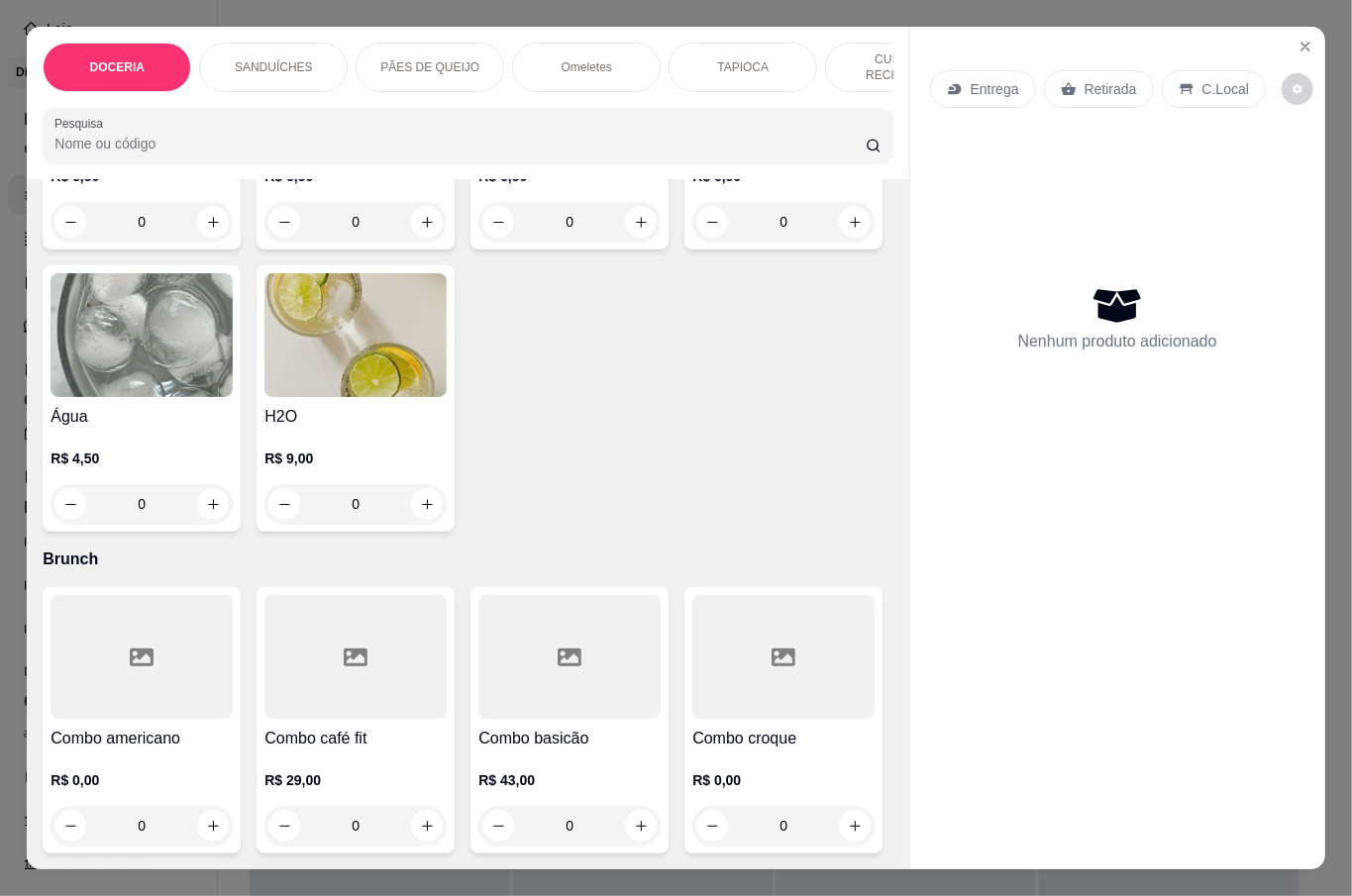scroll, scrollTop: 6204, scrollLeft: 0, axis: vertical 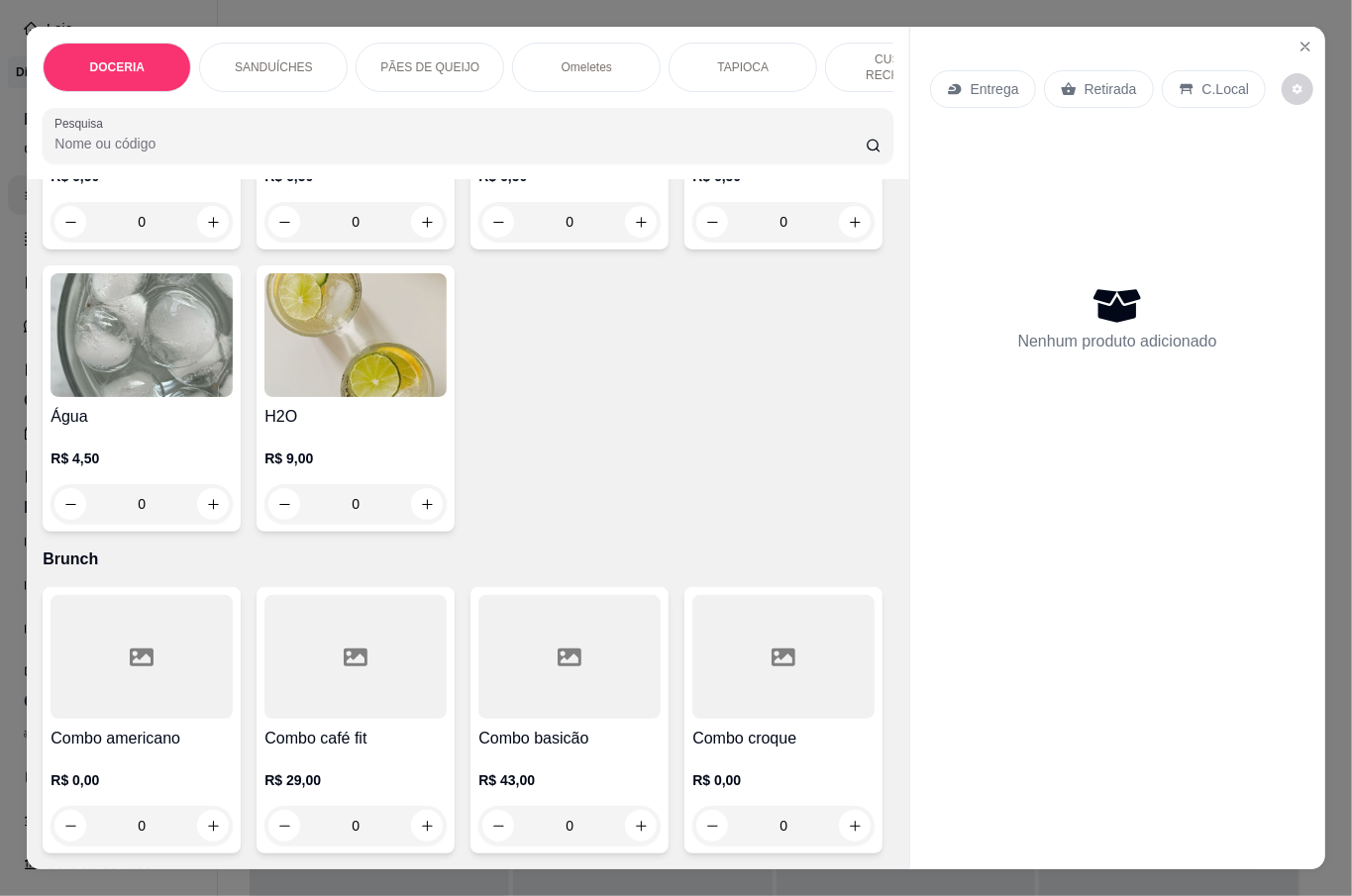 click on "0" at bounding box center (142, -100) 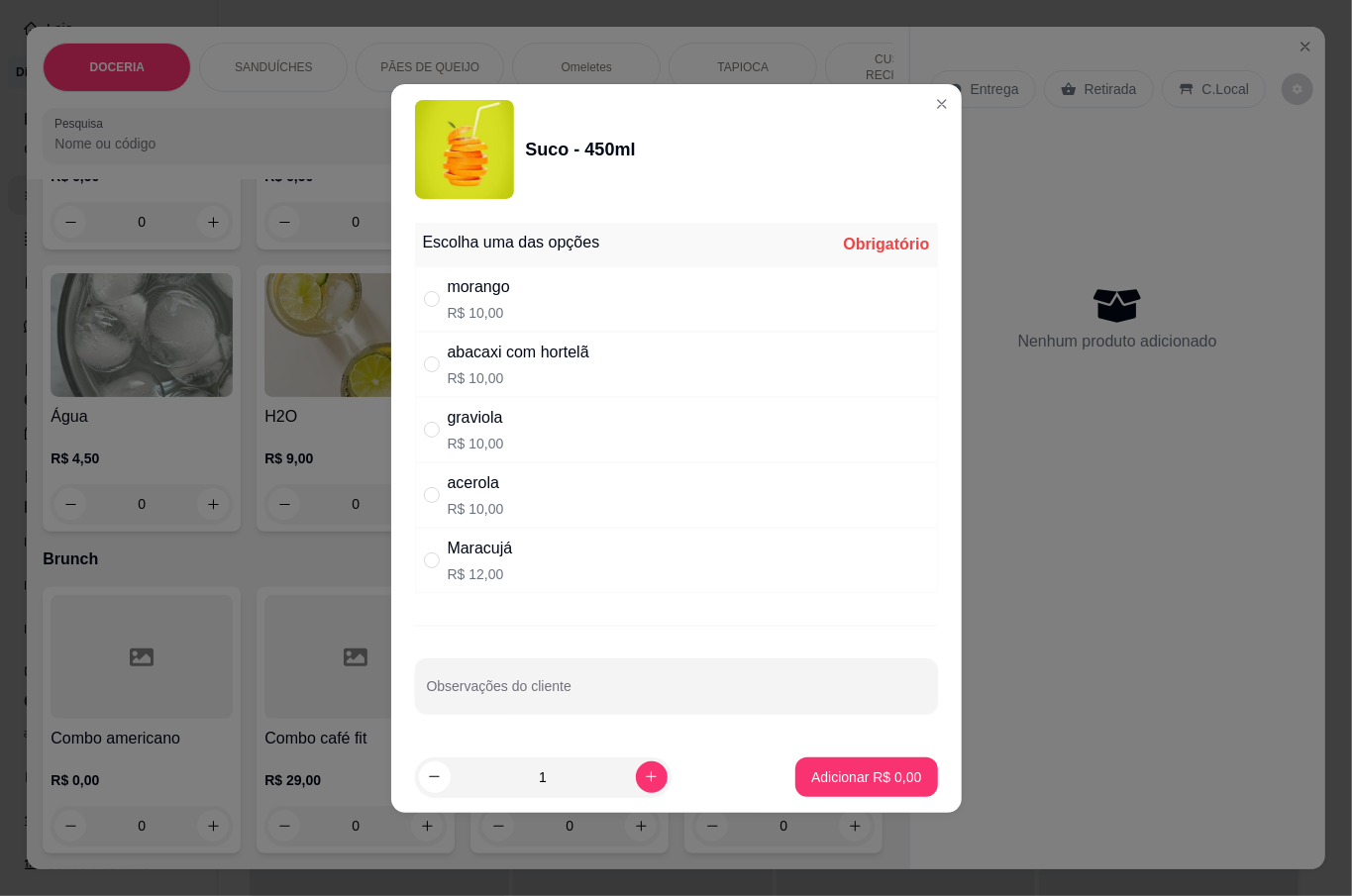 click on "abacaxi com hortelã" at bounding box center [518, 352] 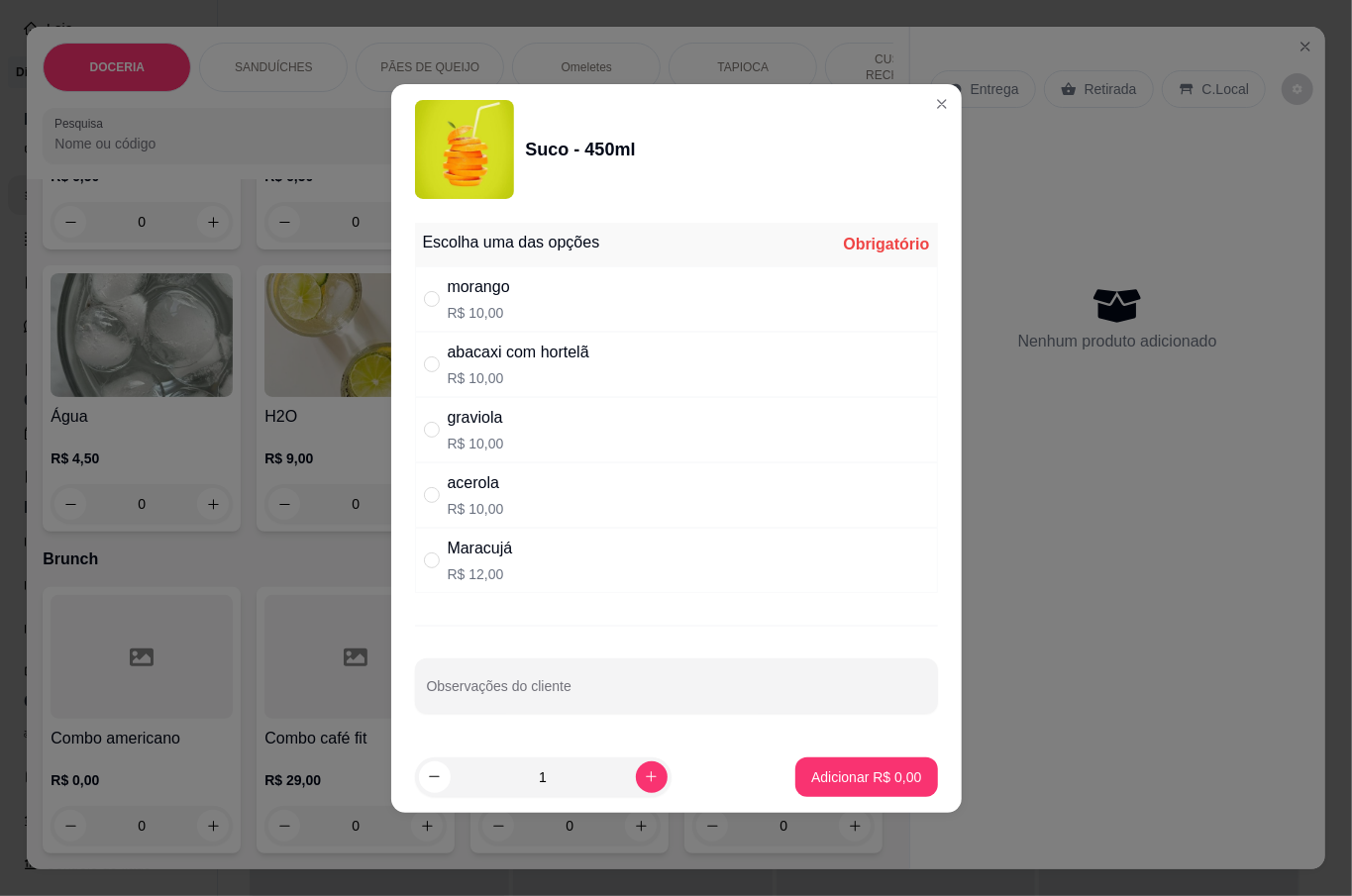 radio on "true" 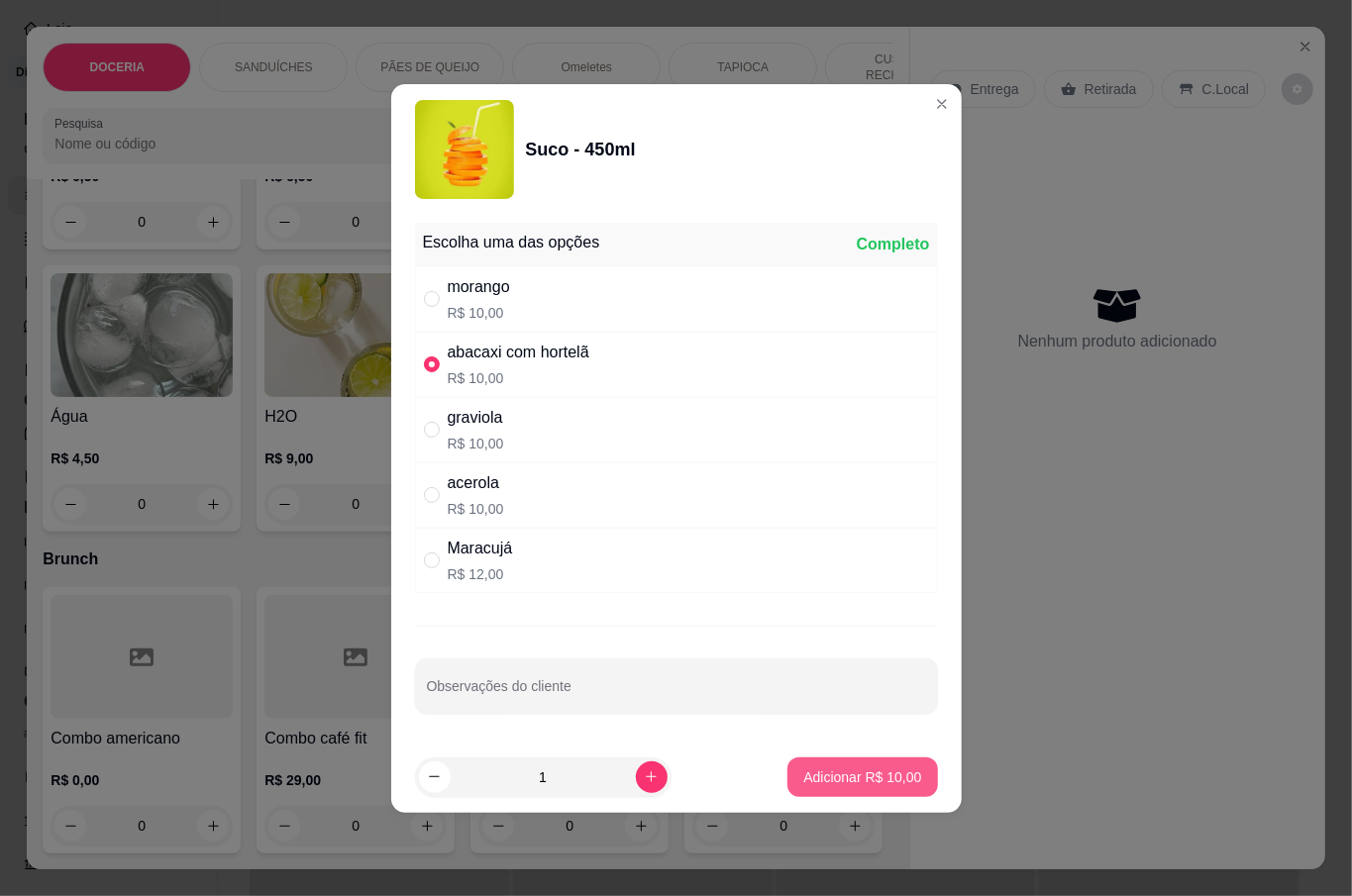 click on "Adicionar   R$ 10,00" at bounding box center (862, 777) 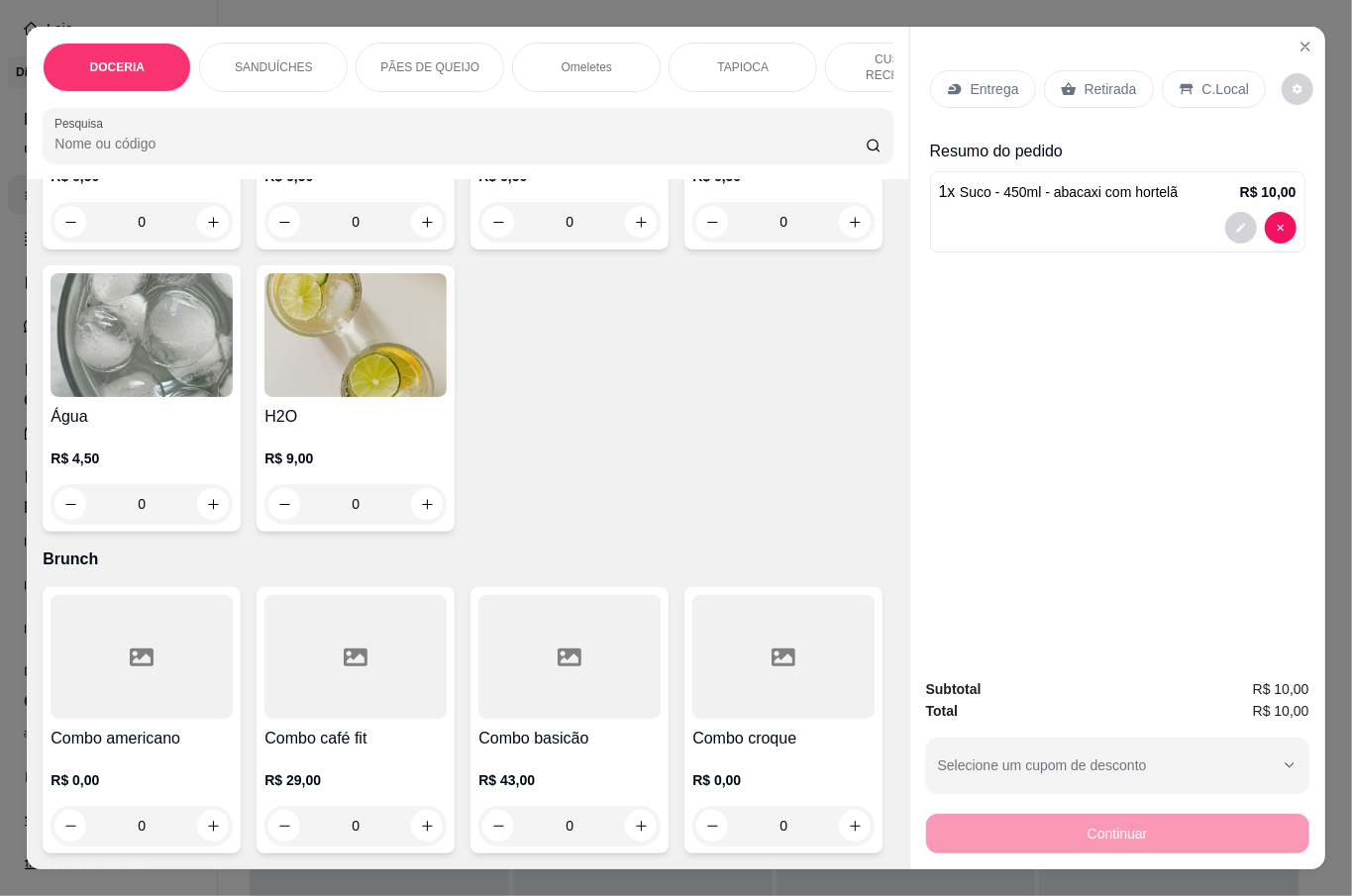 click on "Retirada" at bounding box center (1098, 89) 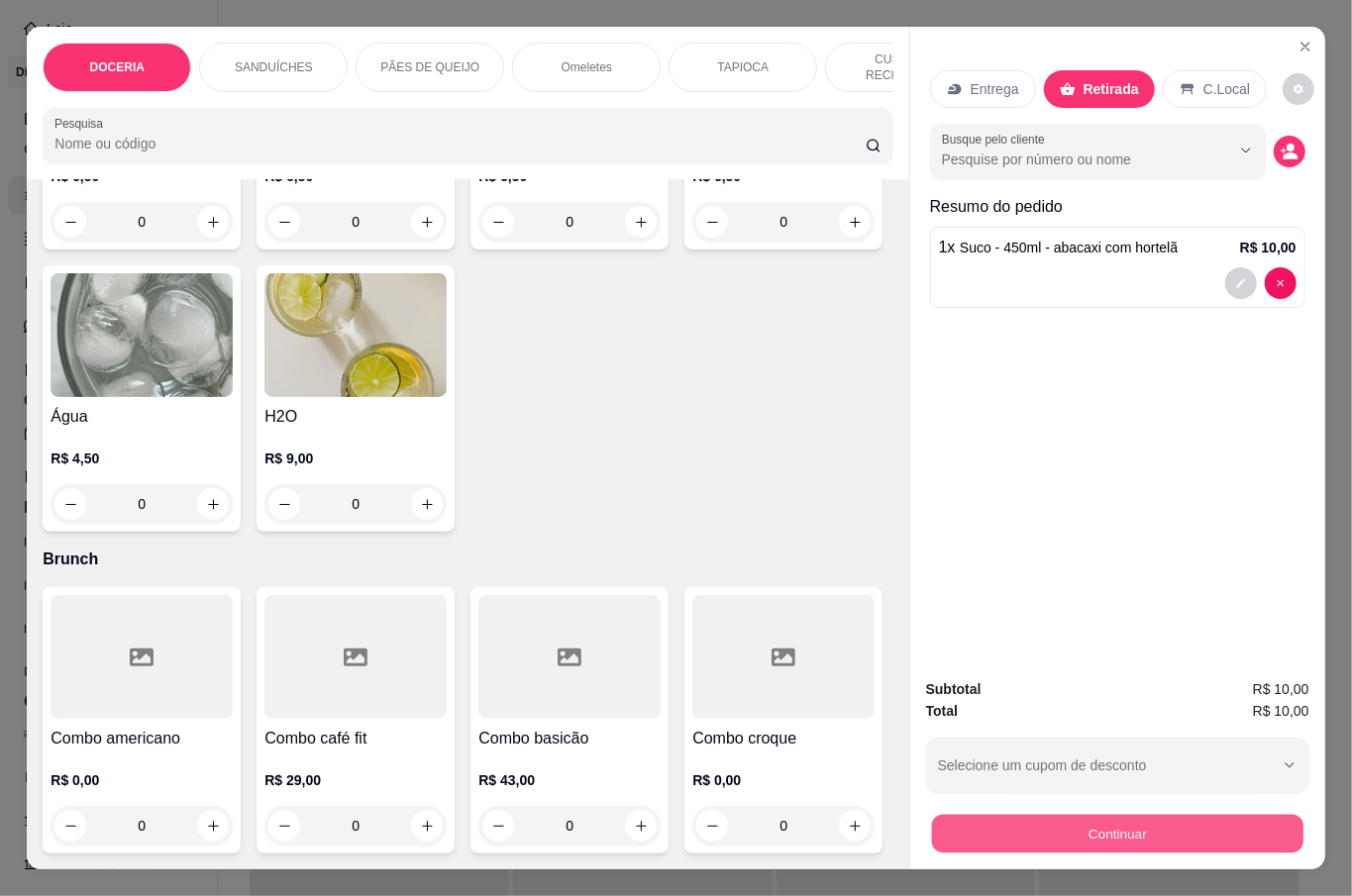 click on "Continuar" at bounding box center [1116, 833] 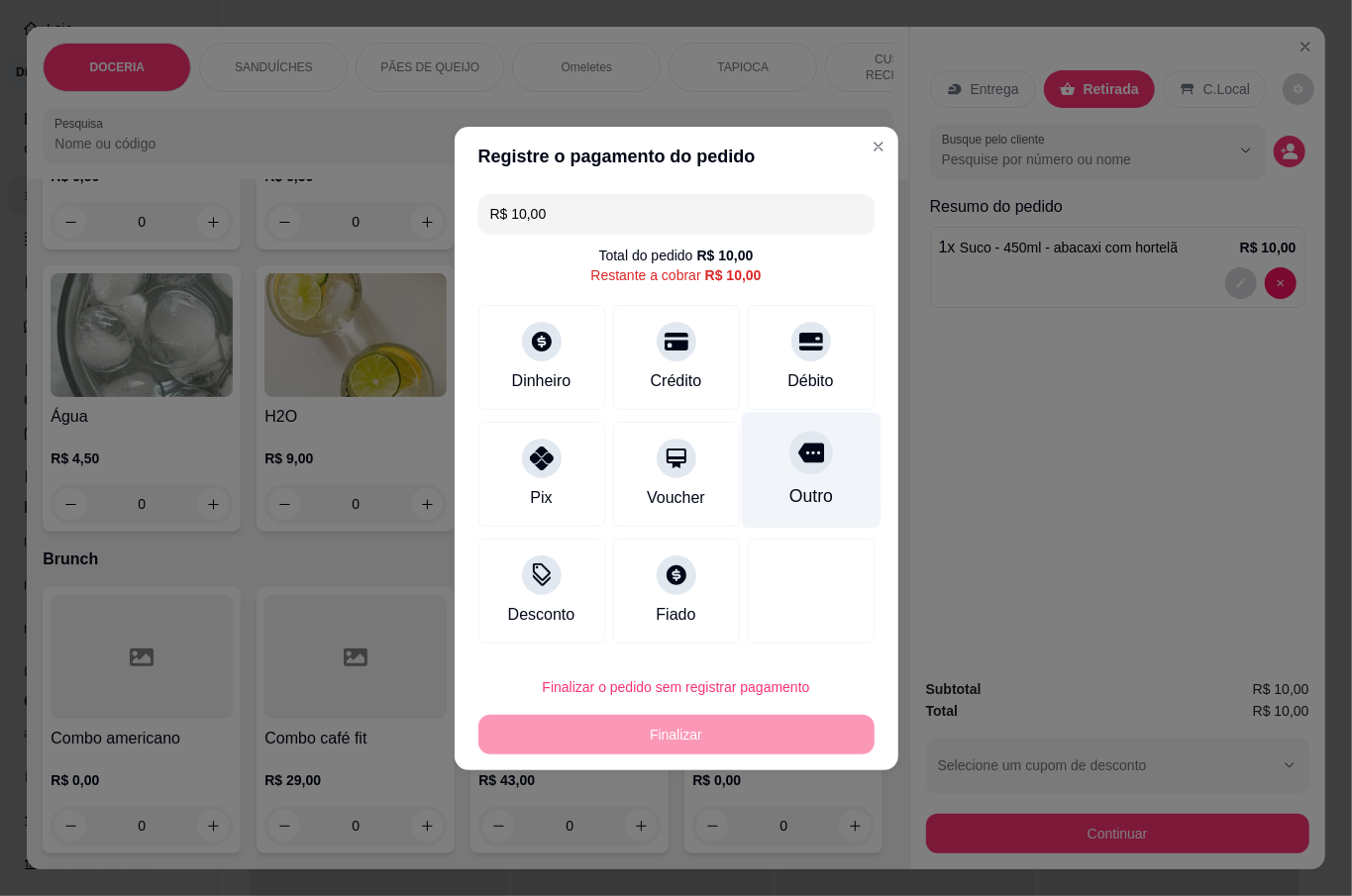 click on "Outro" at bounding box center [810, 469] 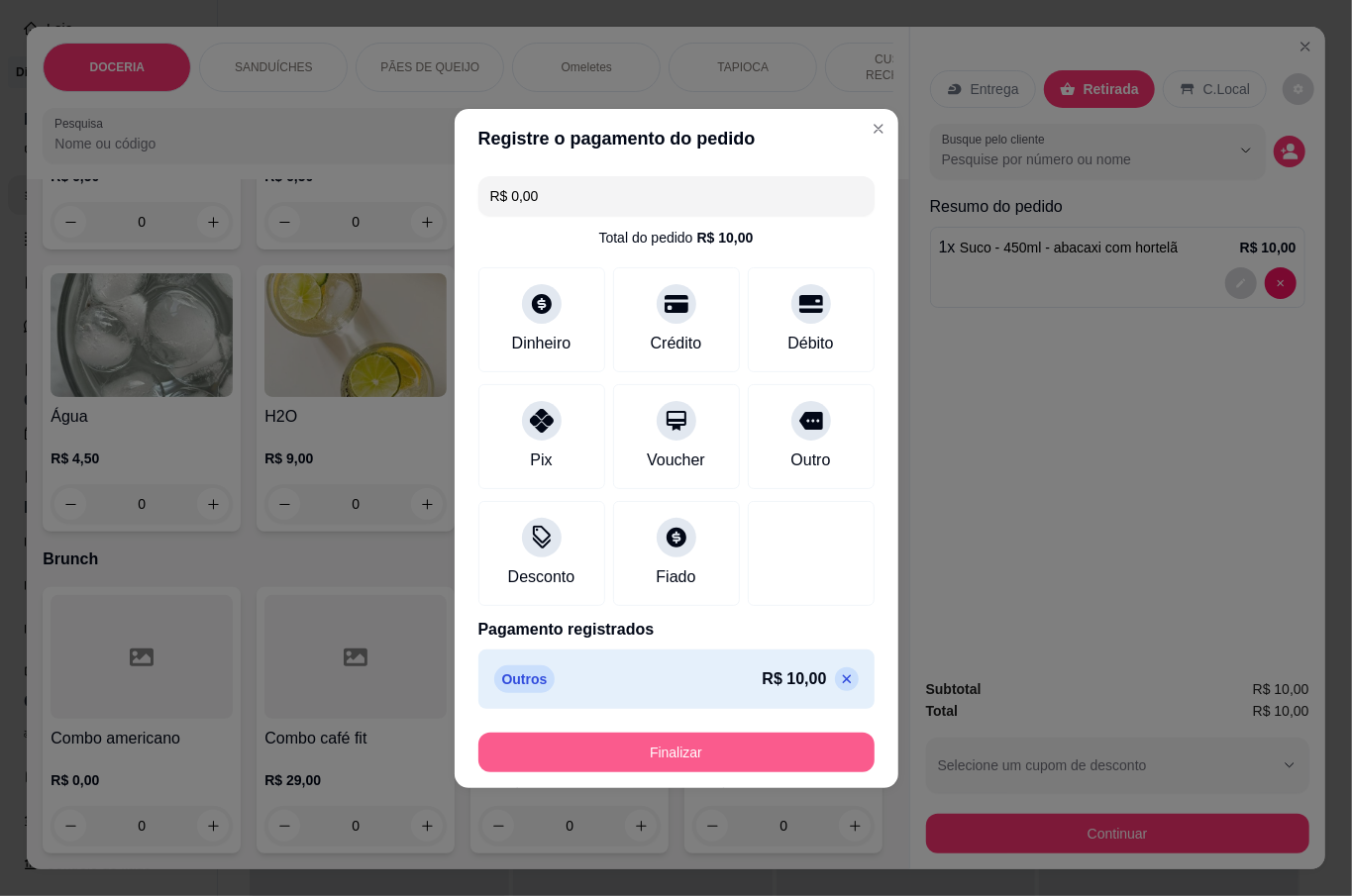 click on "Finalizar" at bounding box center [676, 752] 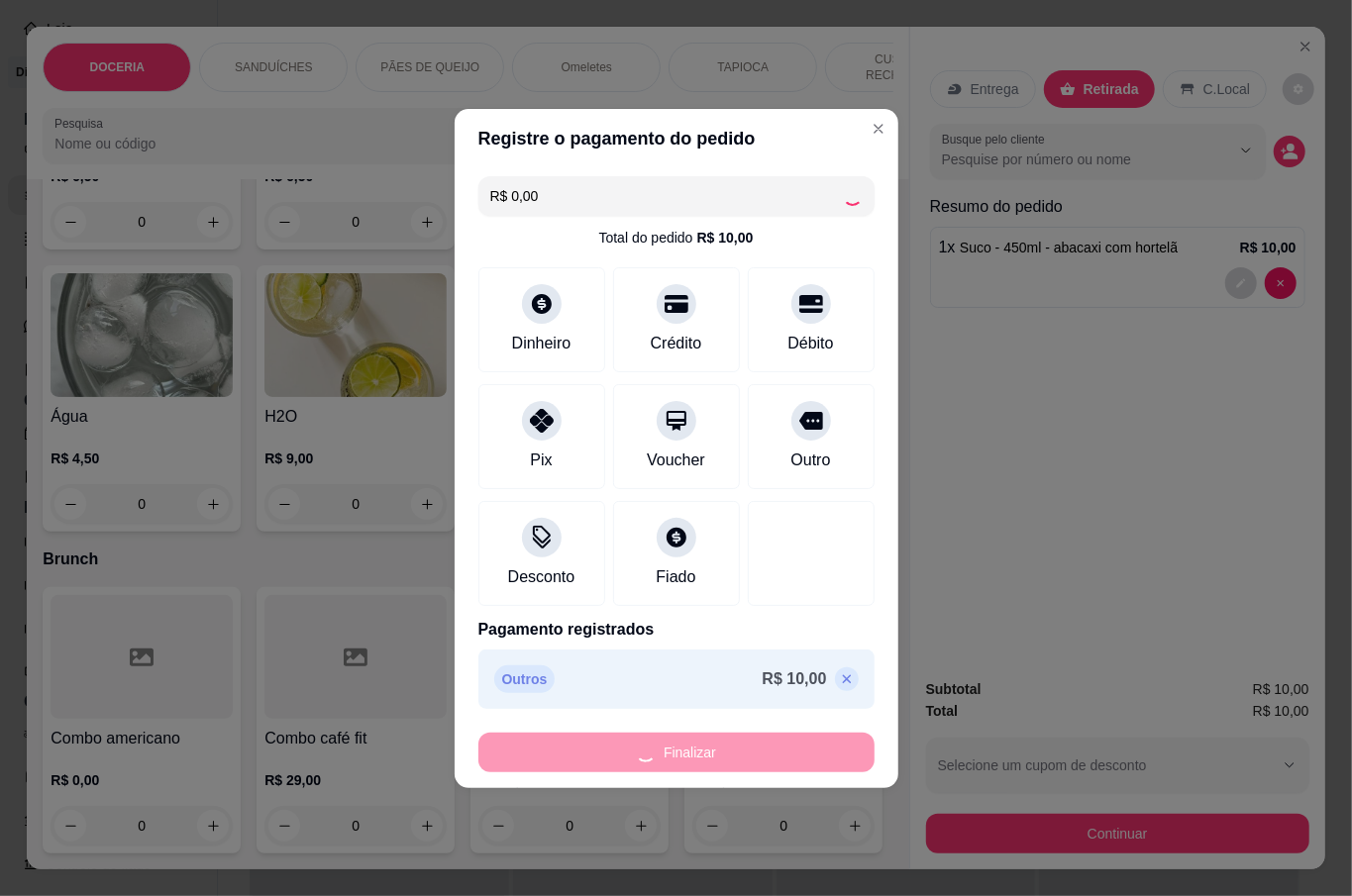 type on "0" 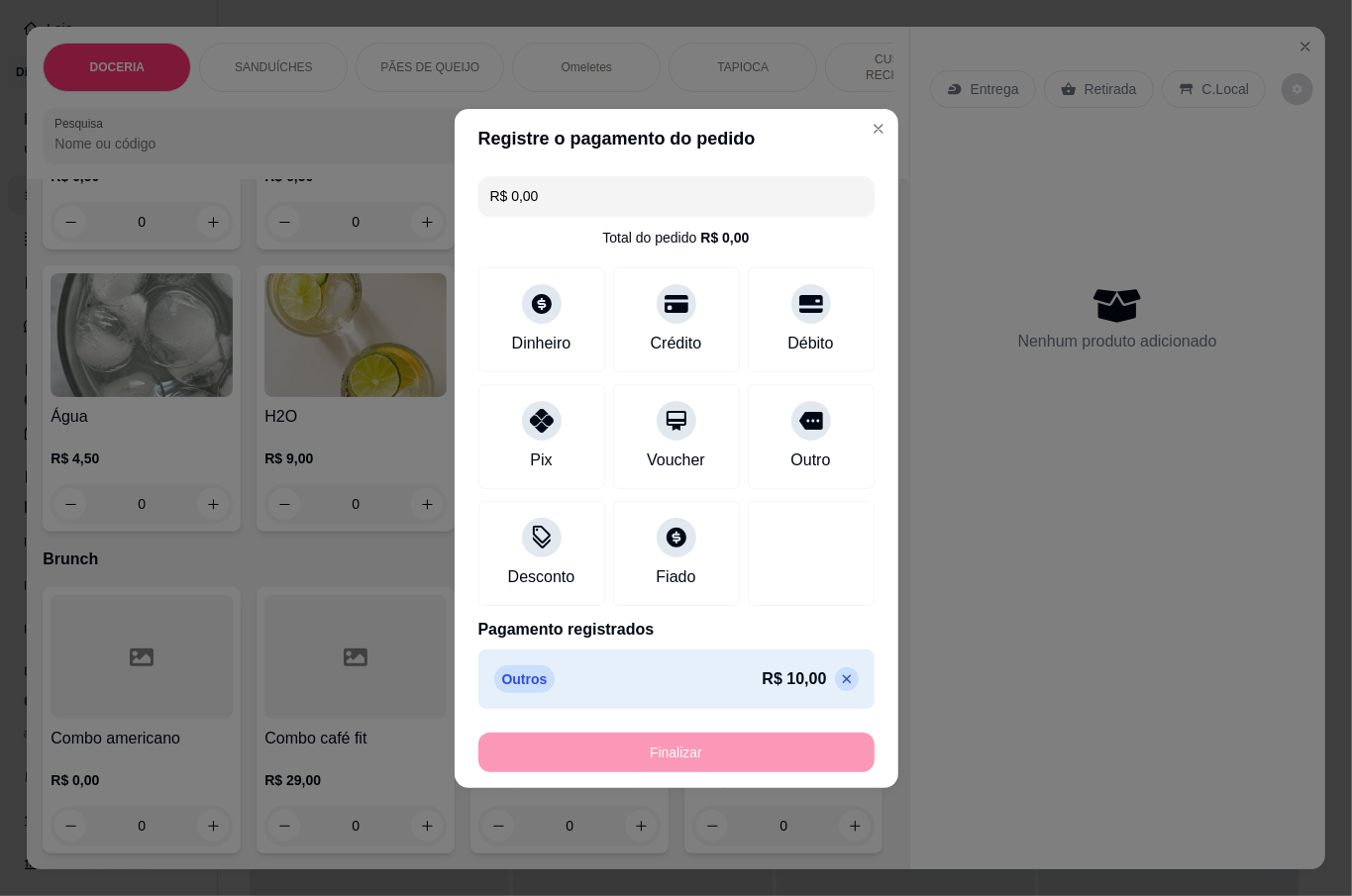type on "-R$ 10,00" 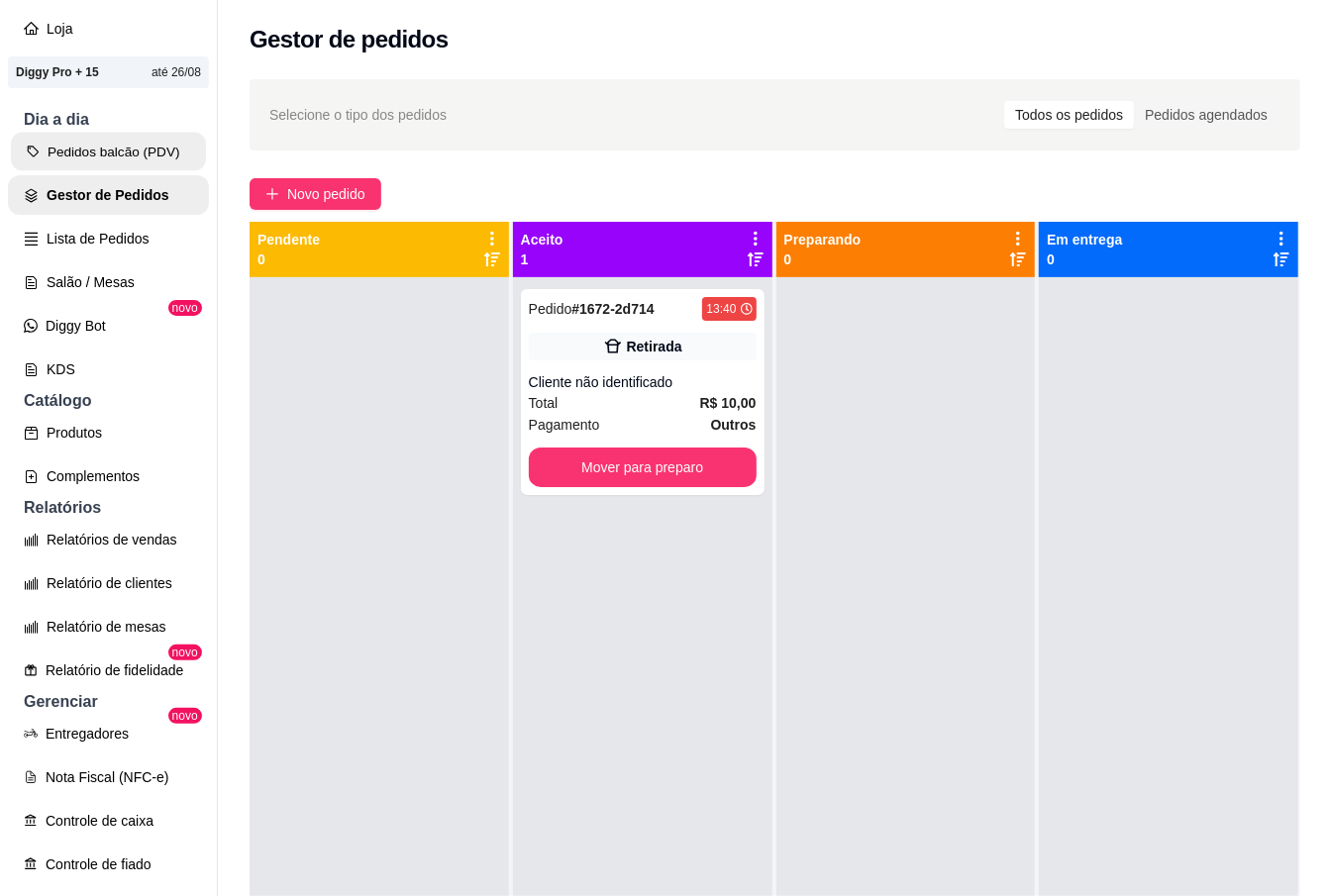 click on "Pedidos balcão (PDV)" at bounding box center (108, 151) 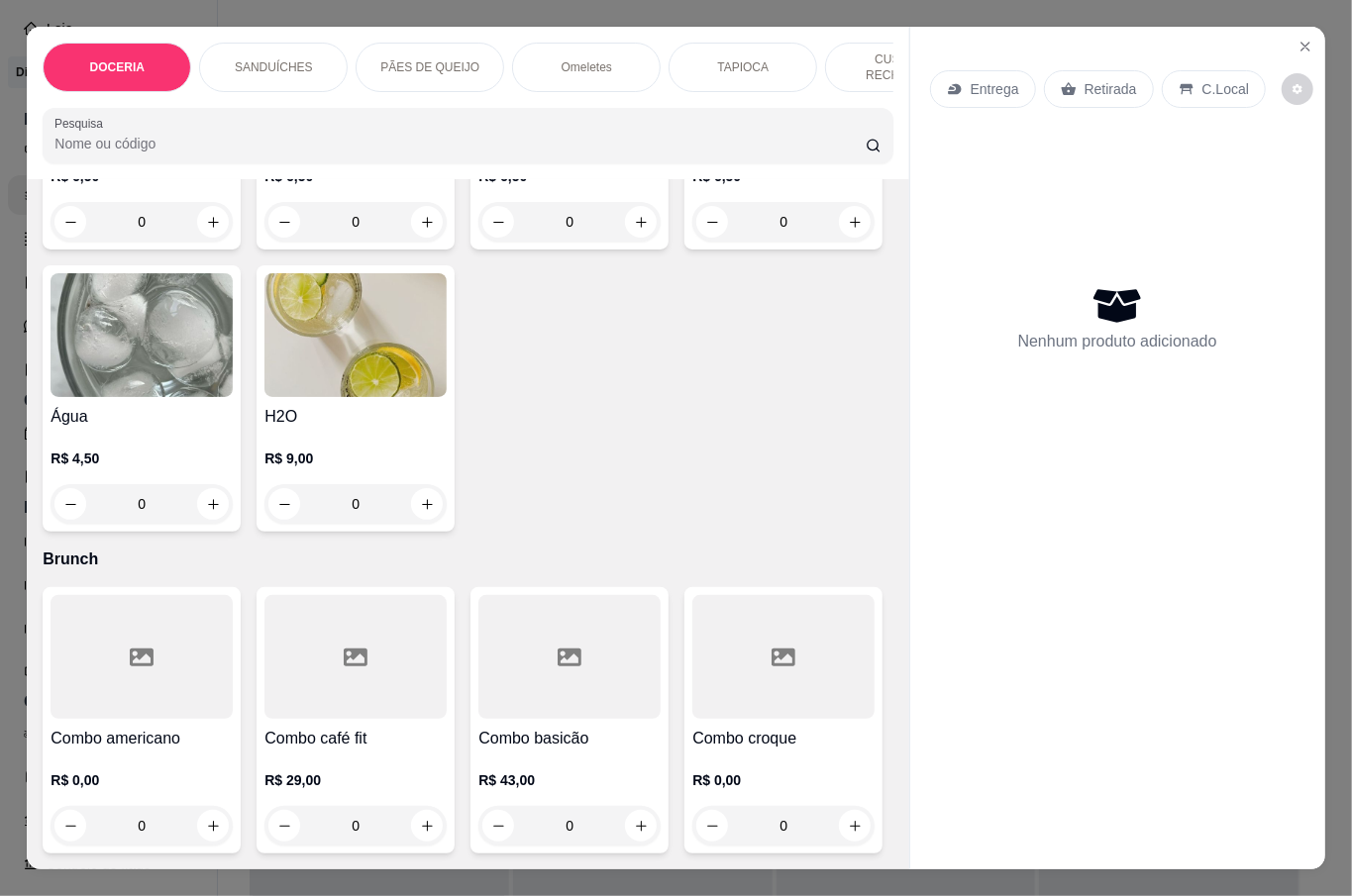 scroll, scrollTop: 6072, scrollLeft: 0, axis: vertical 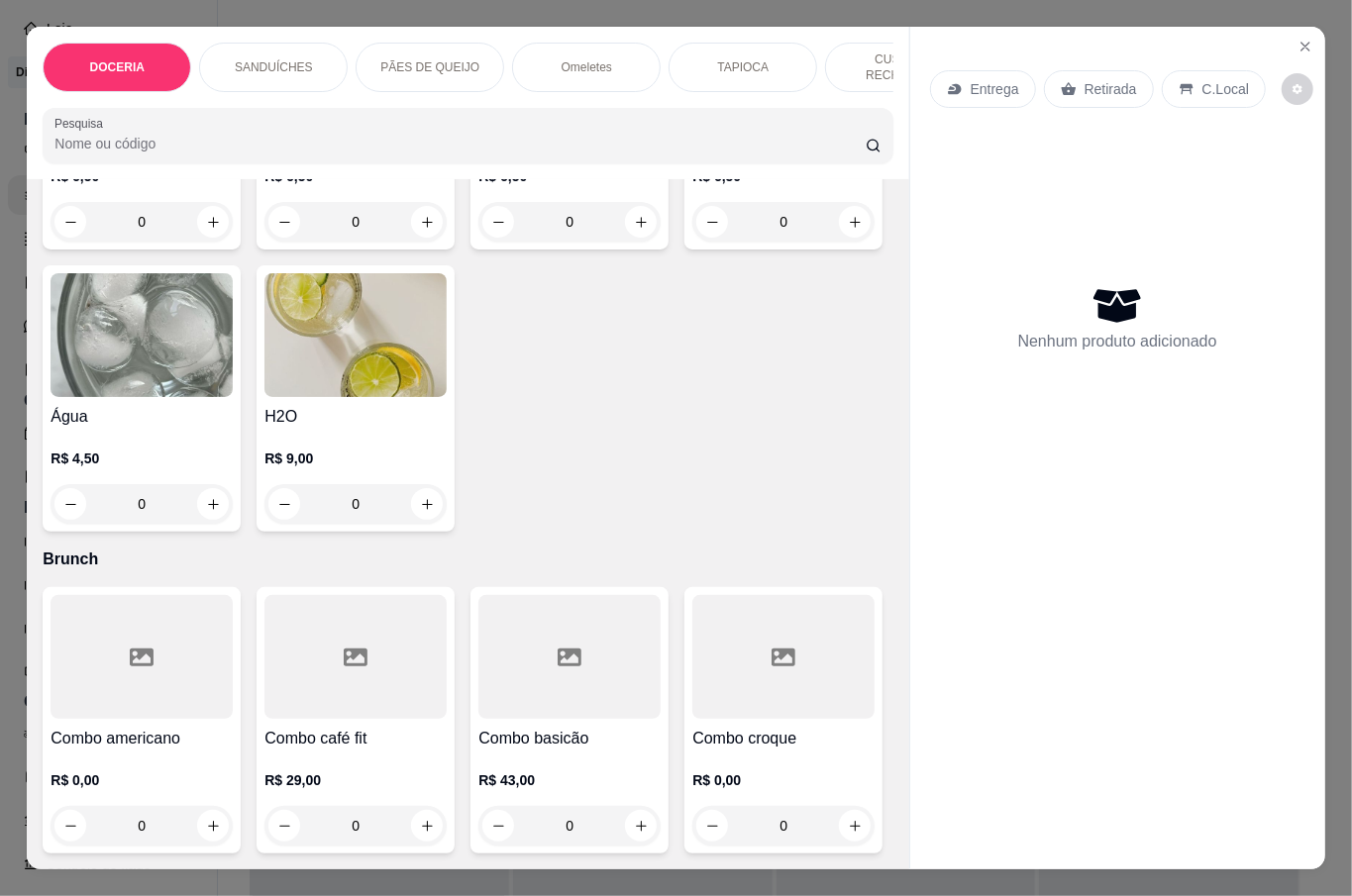 click on "0" at bounding box center [142, -100] 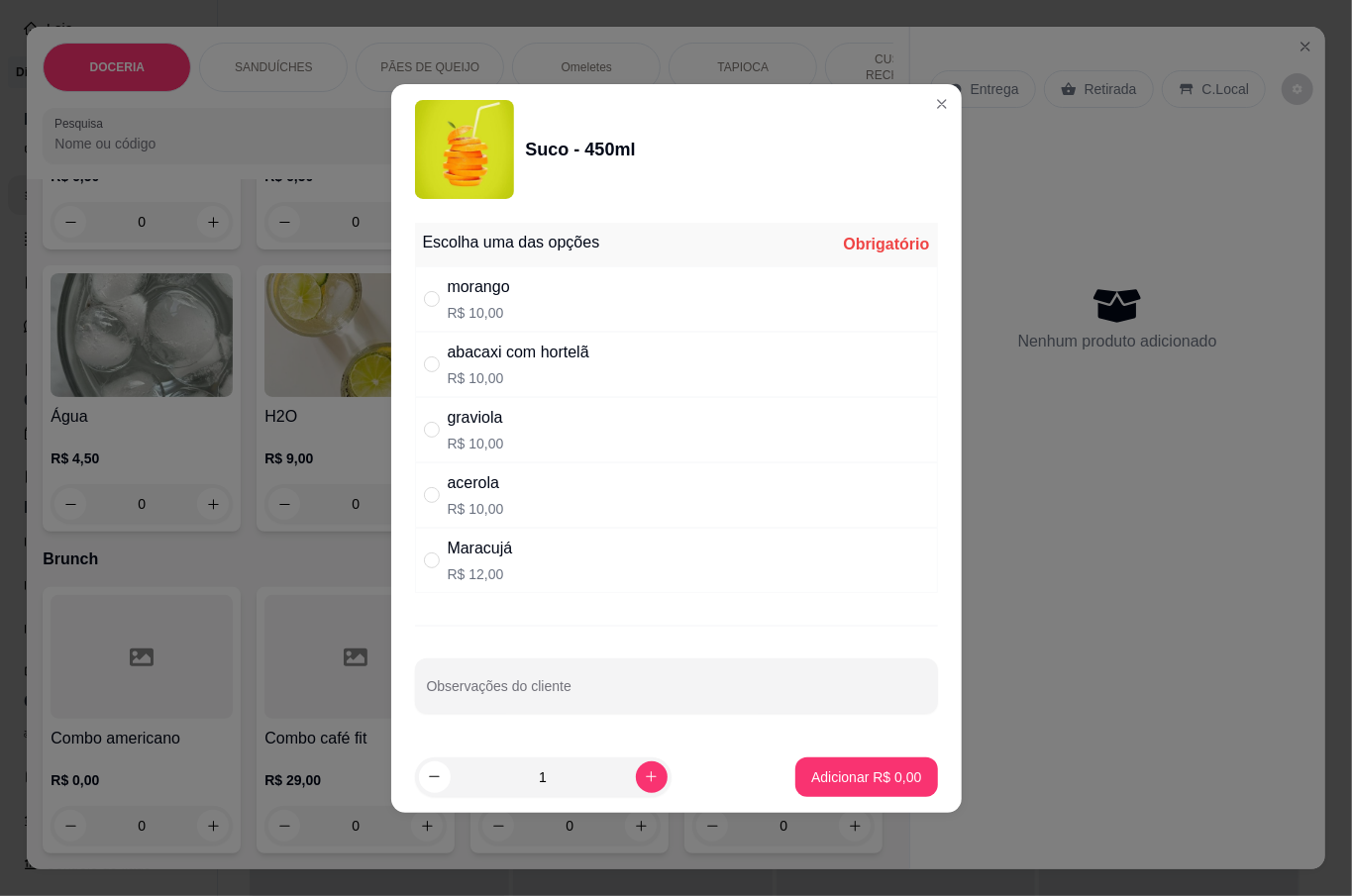 click on "morango" at bounding box center [478, 287] 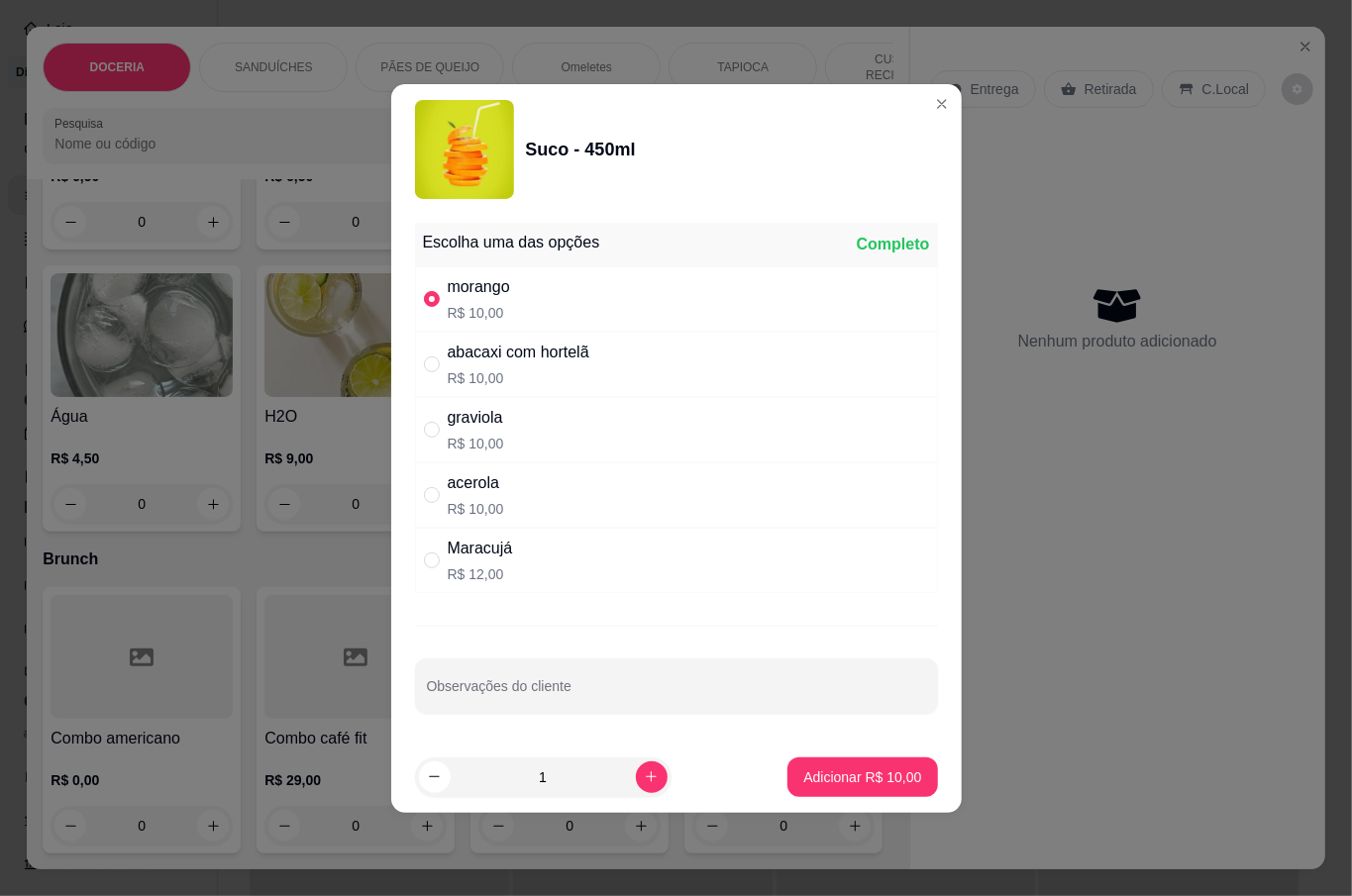 click on "1 Adicionar   R$ 10,00" at bounding box center [676, 777] 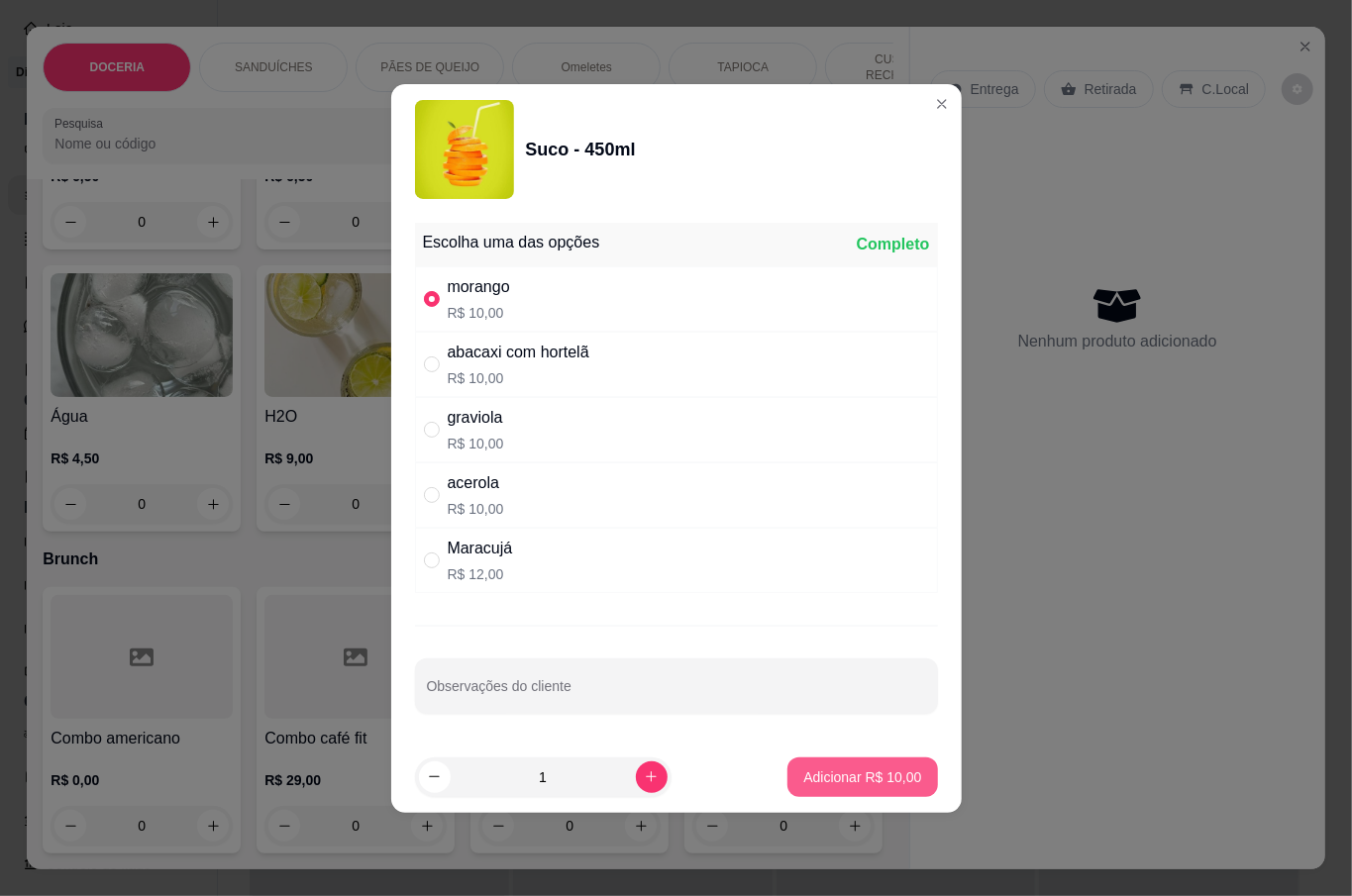 click on "Adicionar   R$ 10,00" at bounding box center (862, 777) 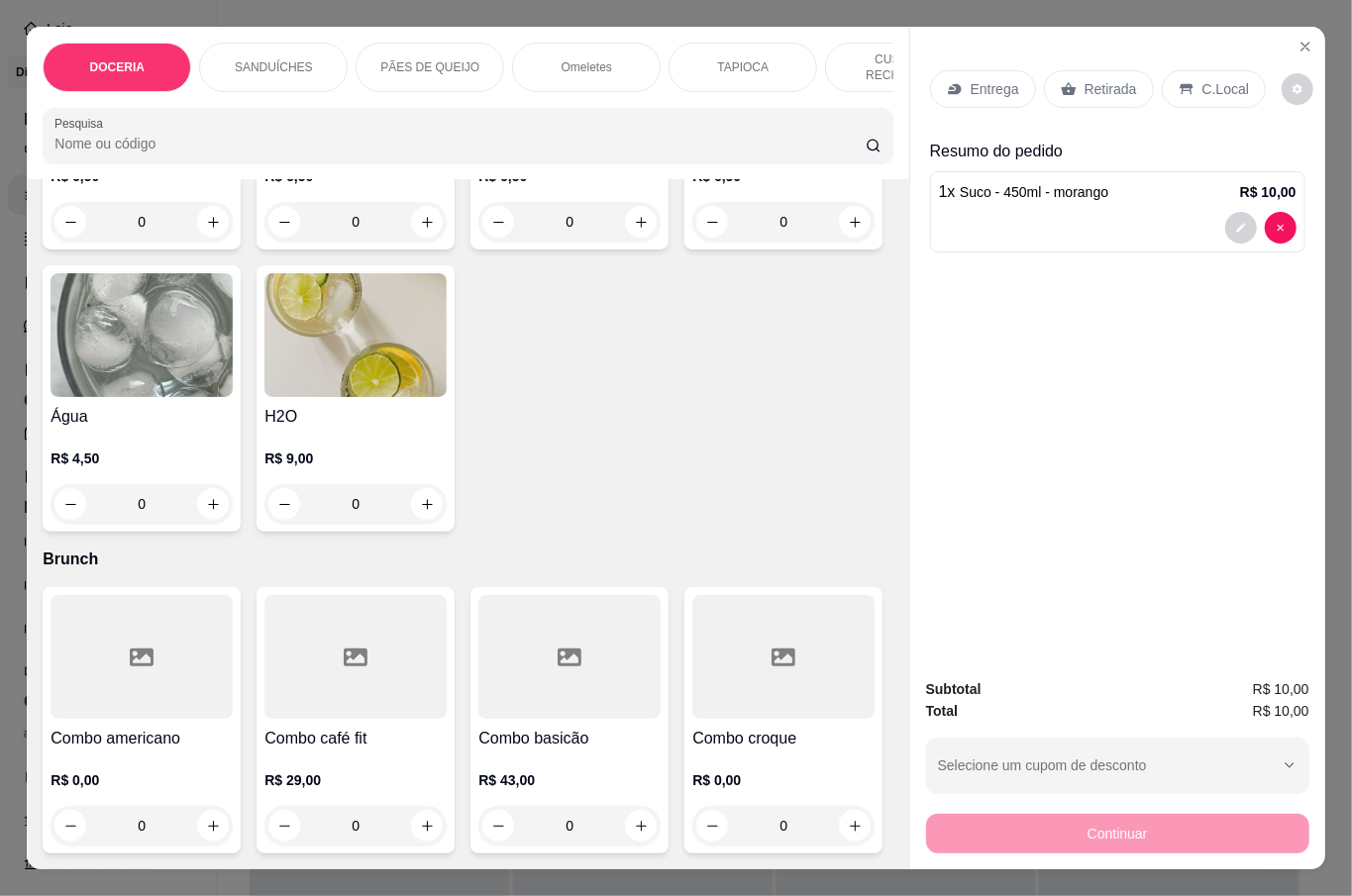 click on "Retirada" at bounding box center [1098, 89] 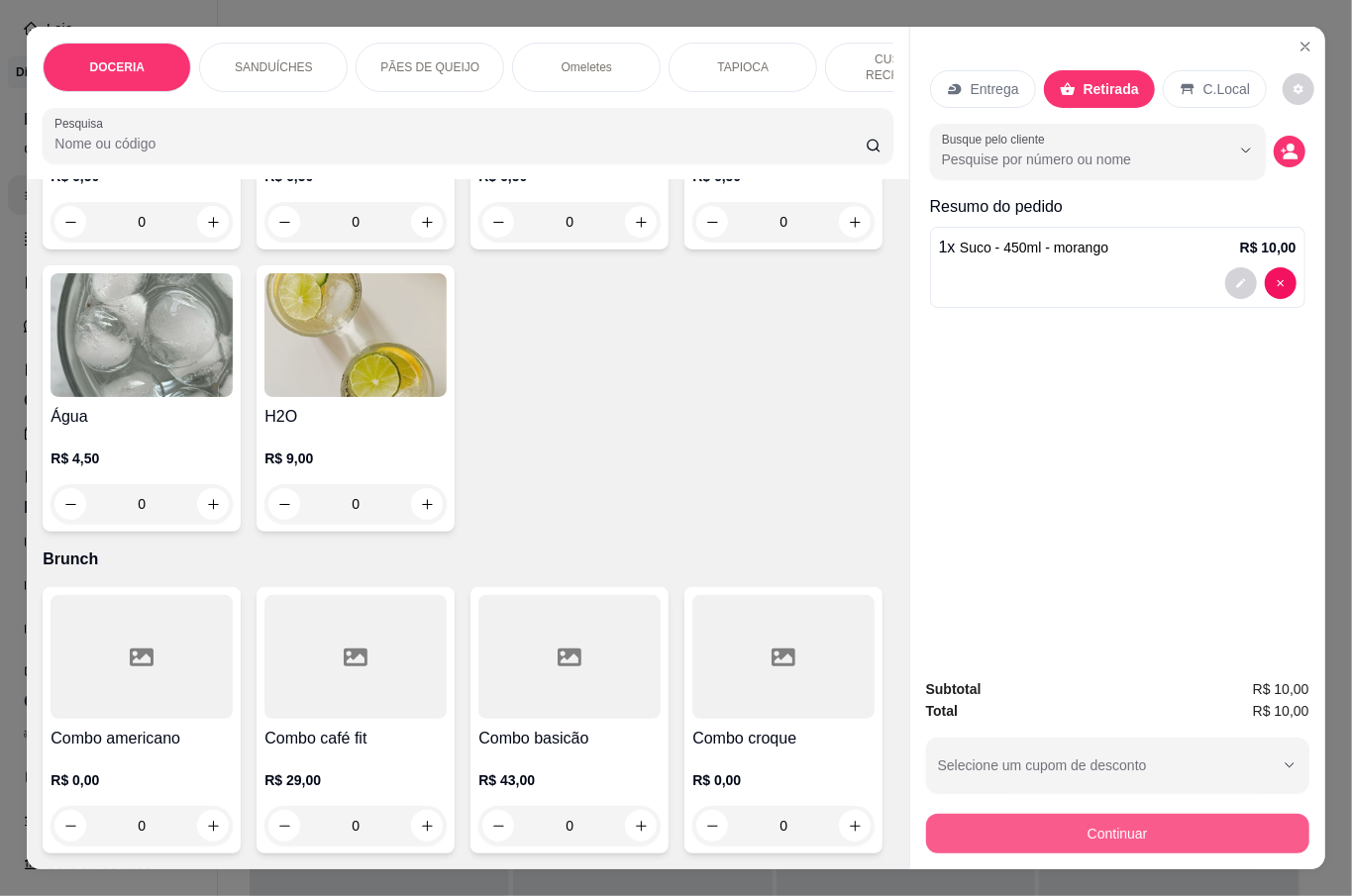 click on "Continuar" at bounding box center (1117, 831) 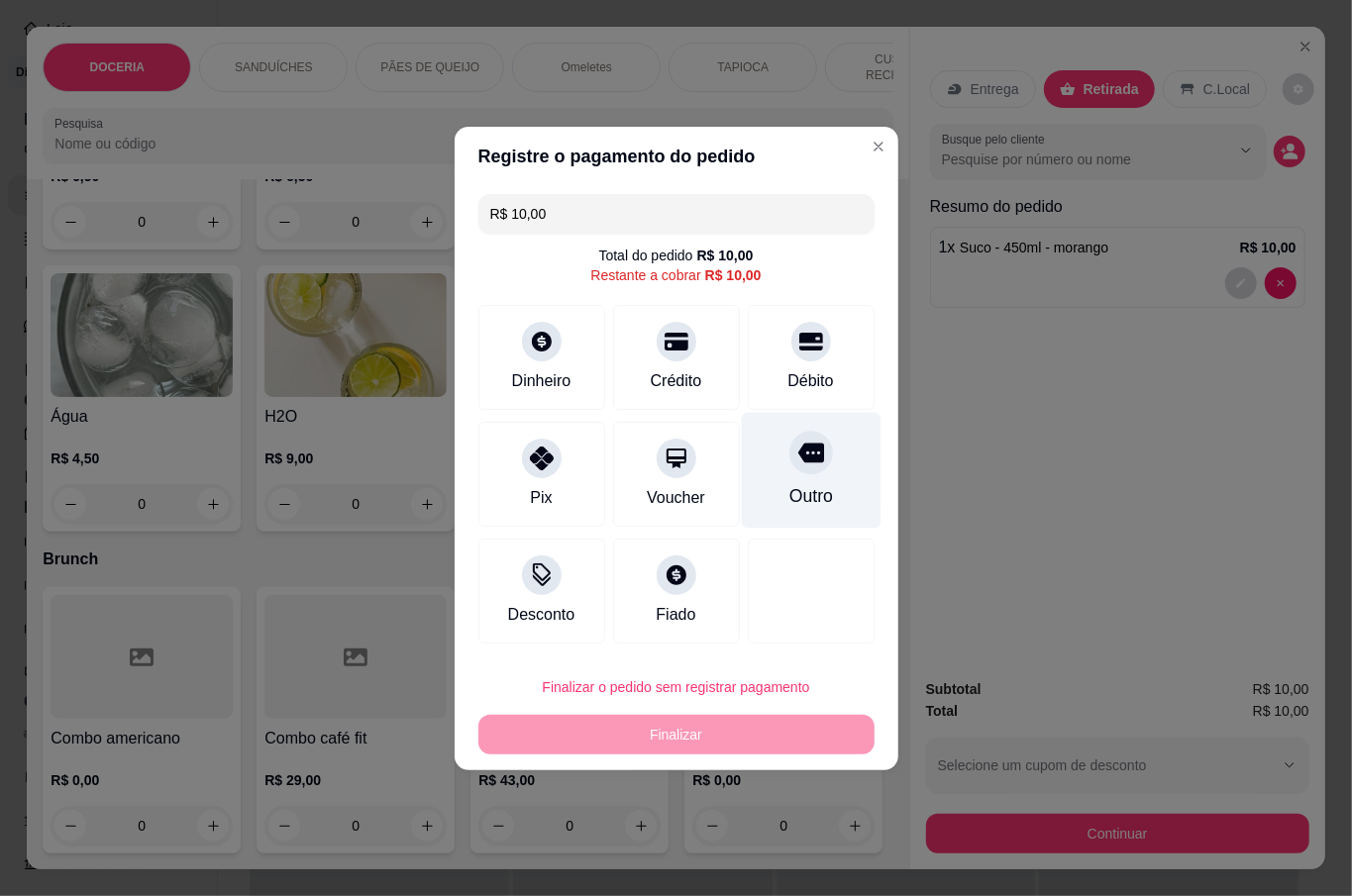 click on "Outro" at bounding box center (810, 469) 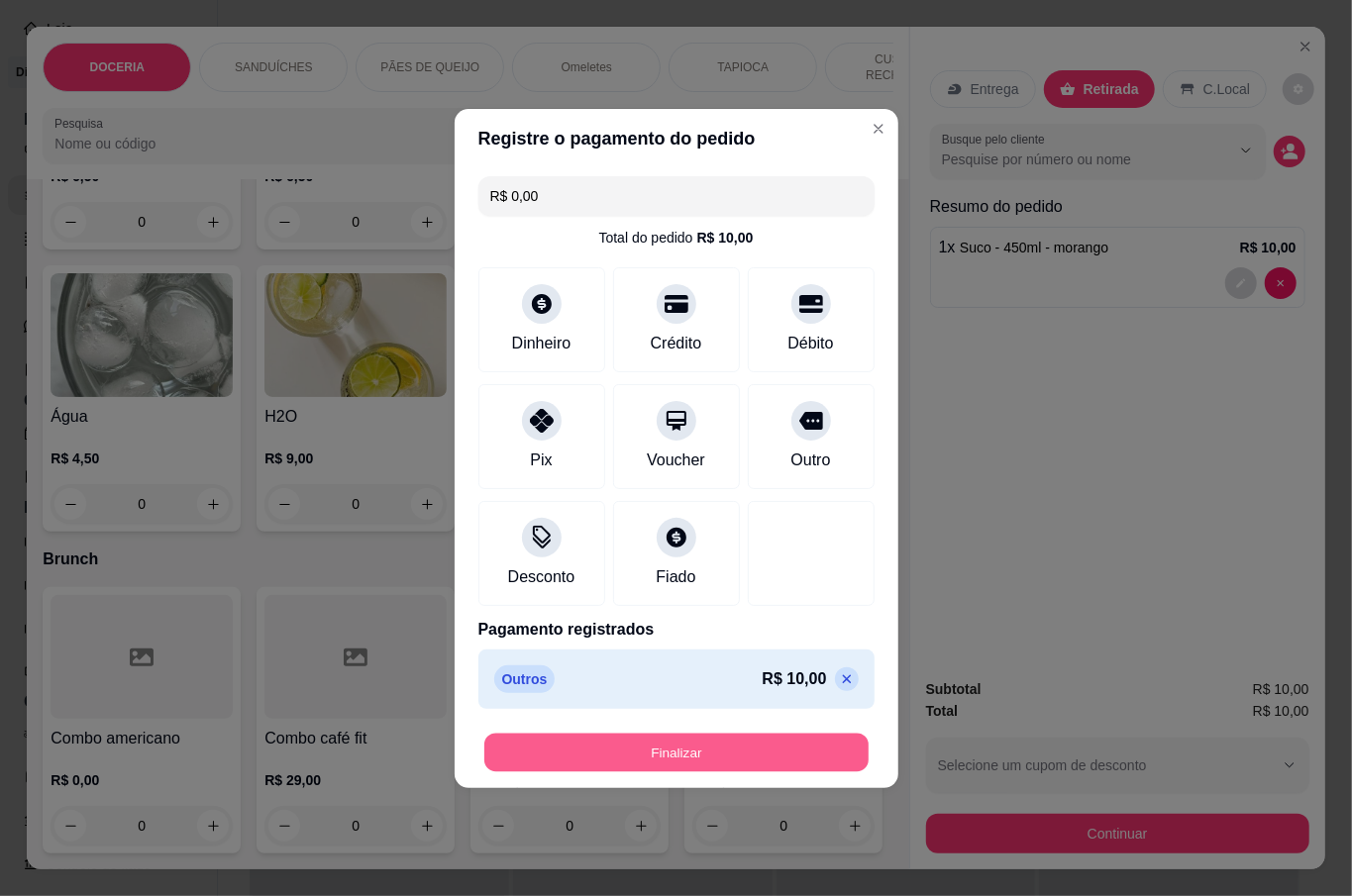 click on "Finalizar" at bounding box center (676, 751) 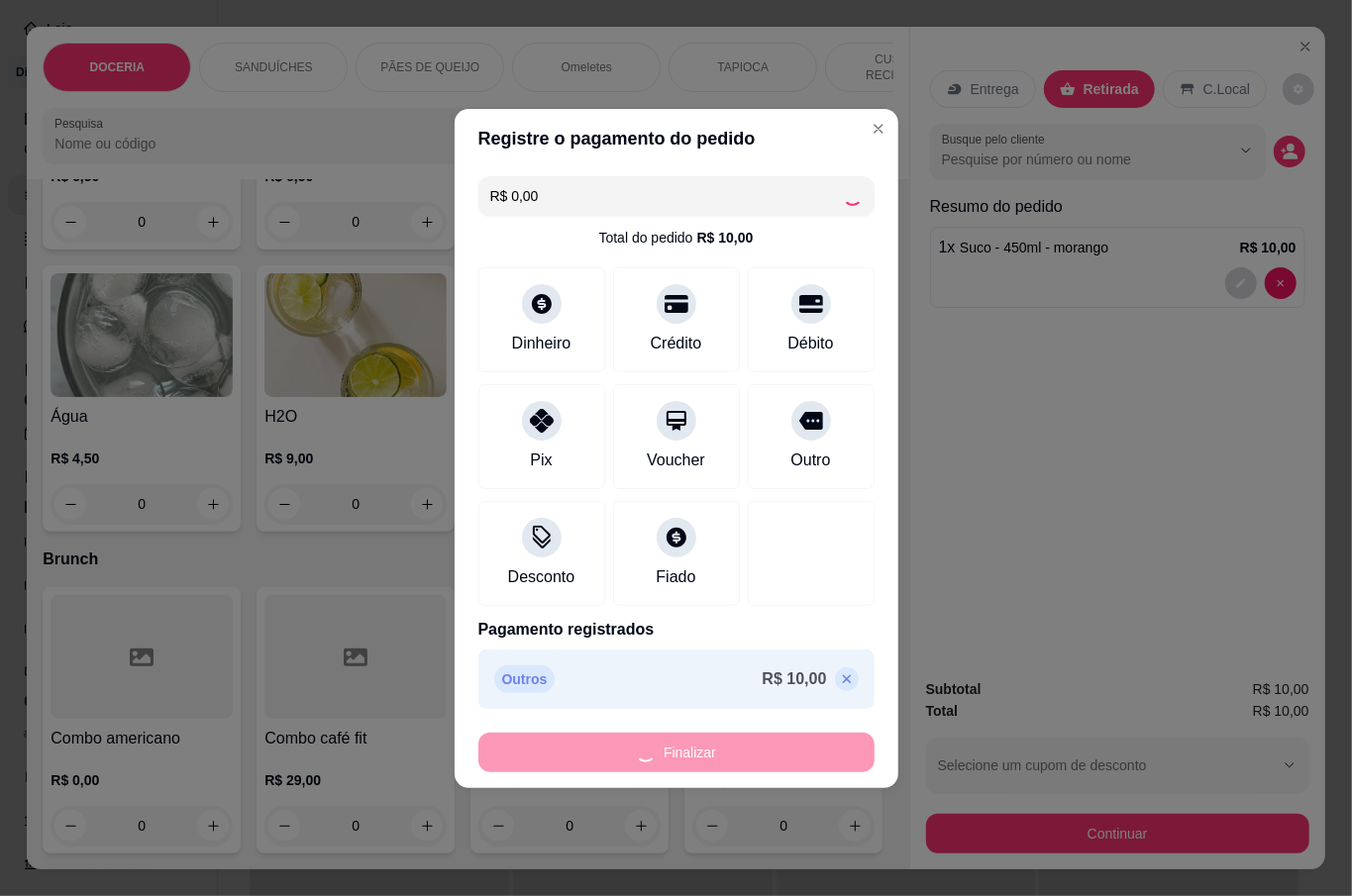type on "0" 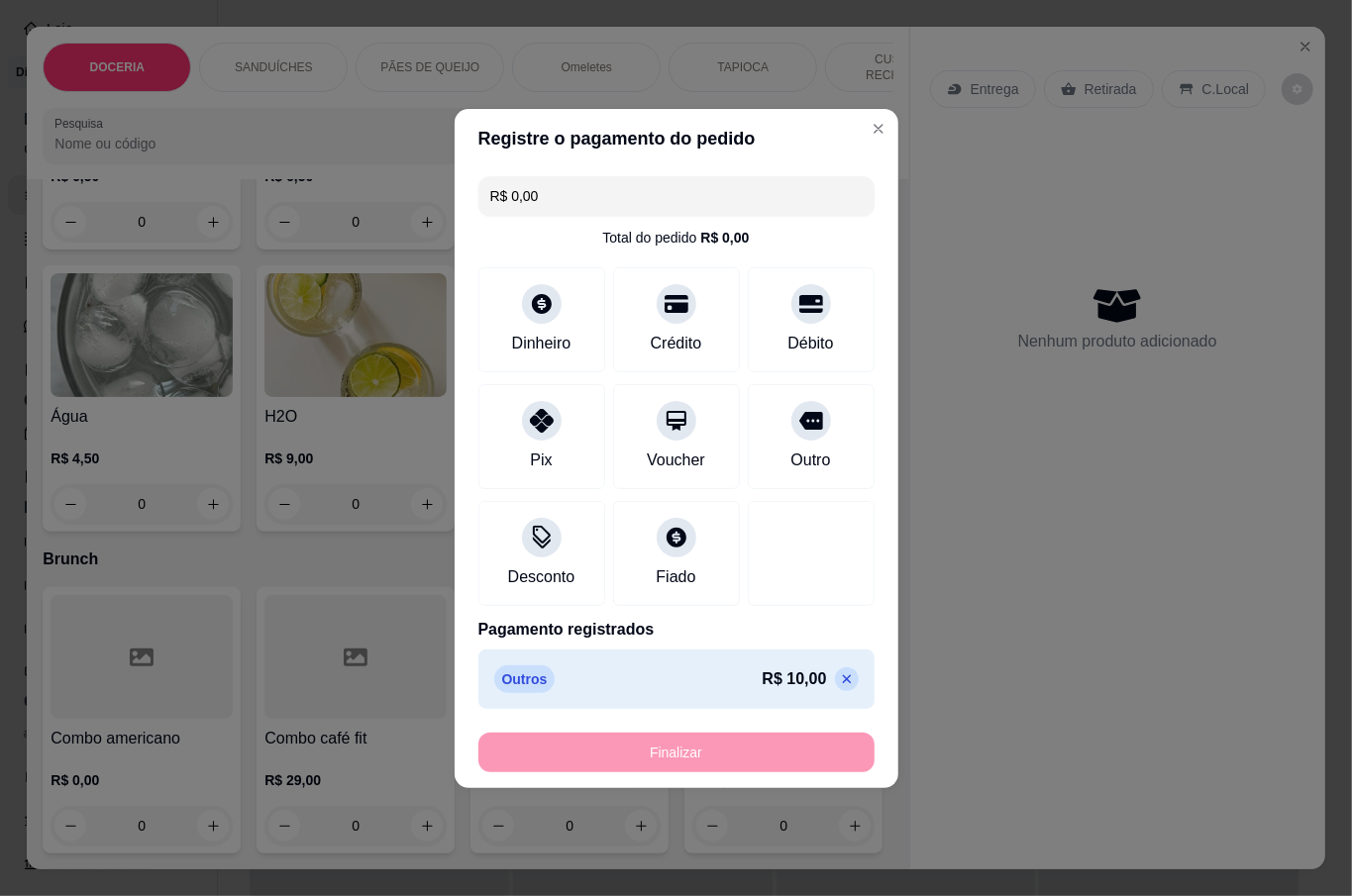 type on "-R$ 10,00" 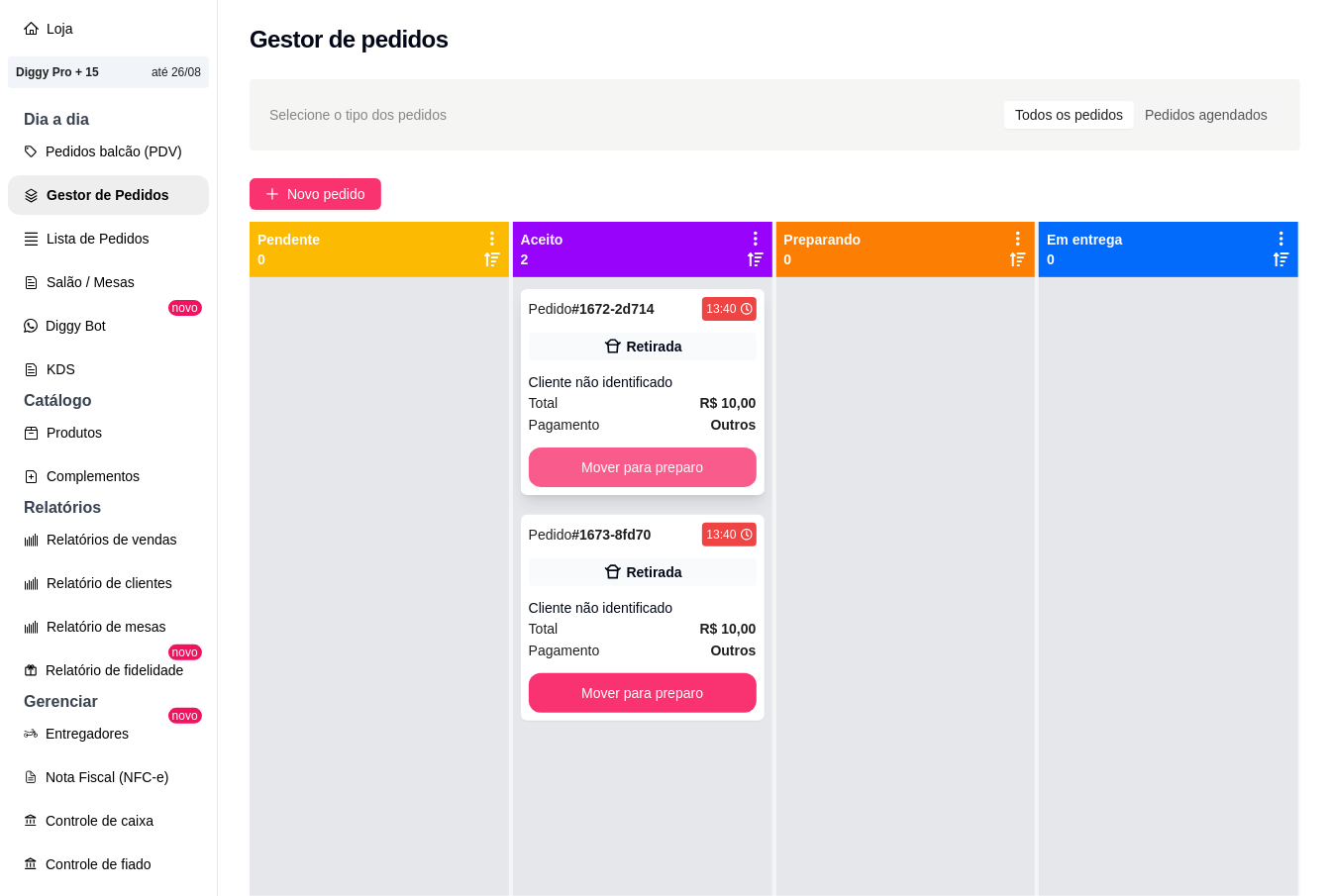 click on "Mover para preparo" at bounding box center (643, 467) 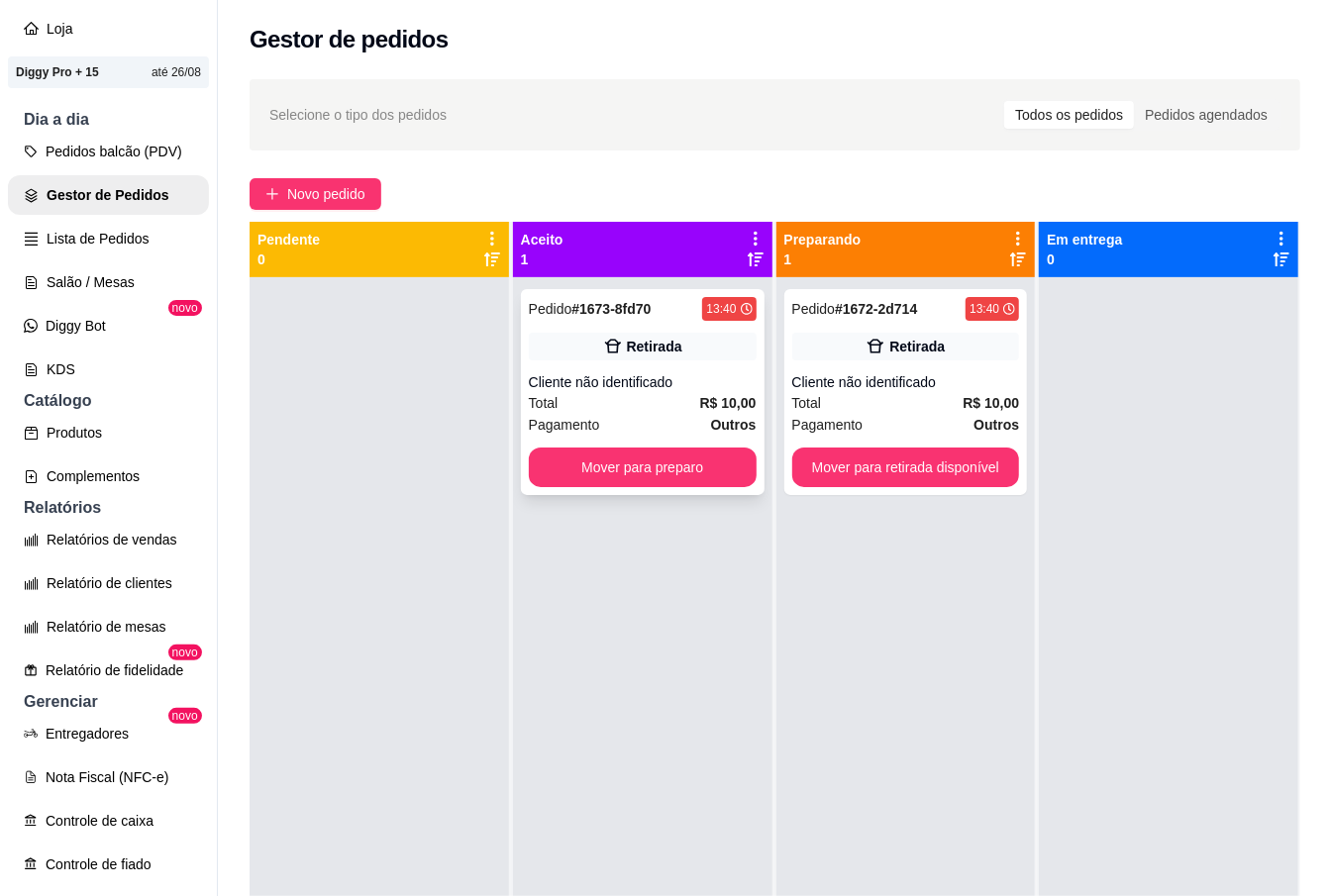 click on "Mover para preparo" at bounding box center (643, 467) 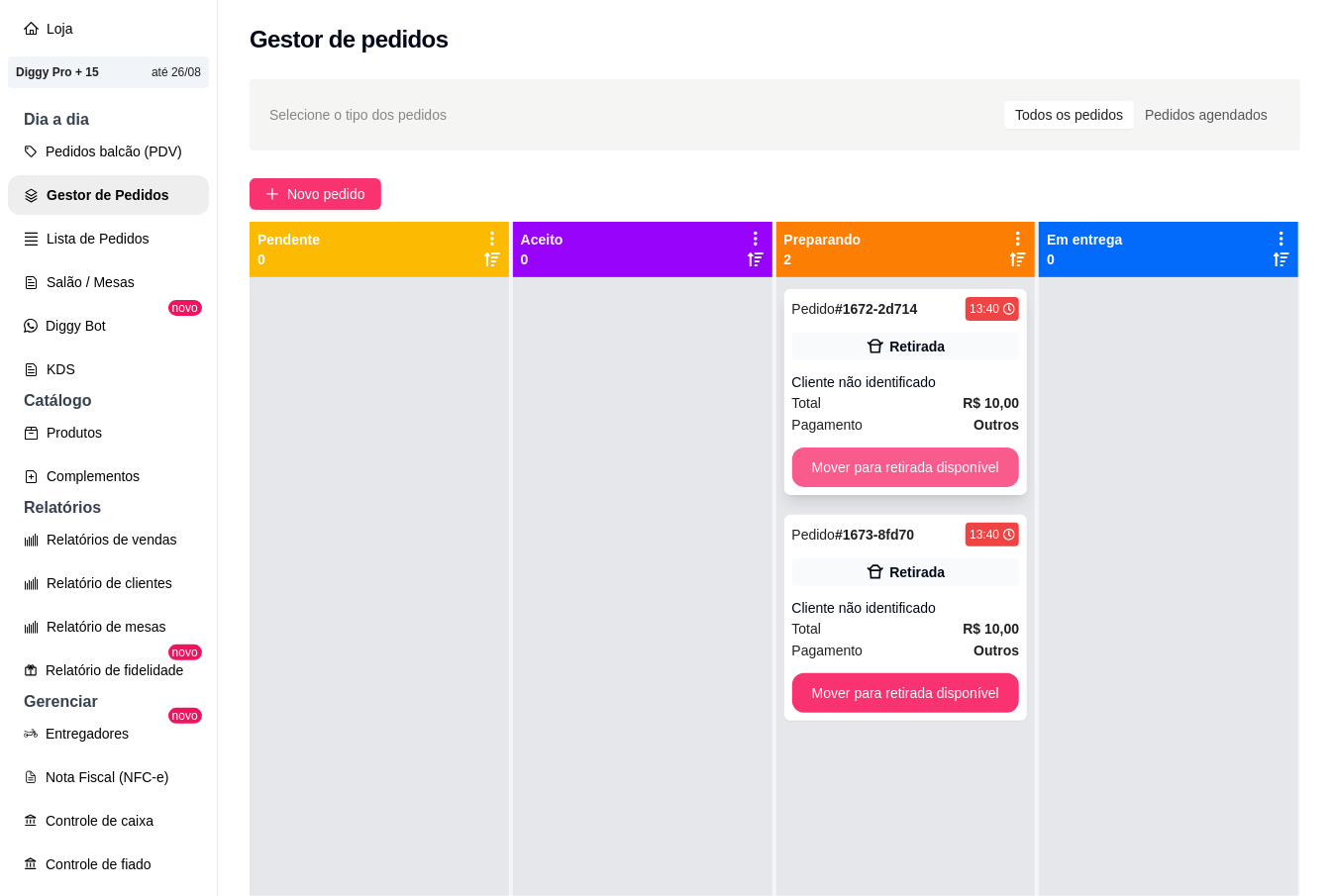 click on "Mover para retirada disponível" at bounding box center (906, 467) 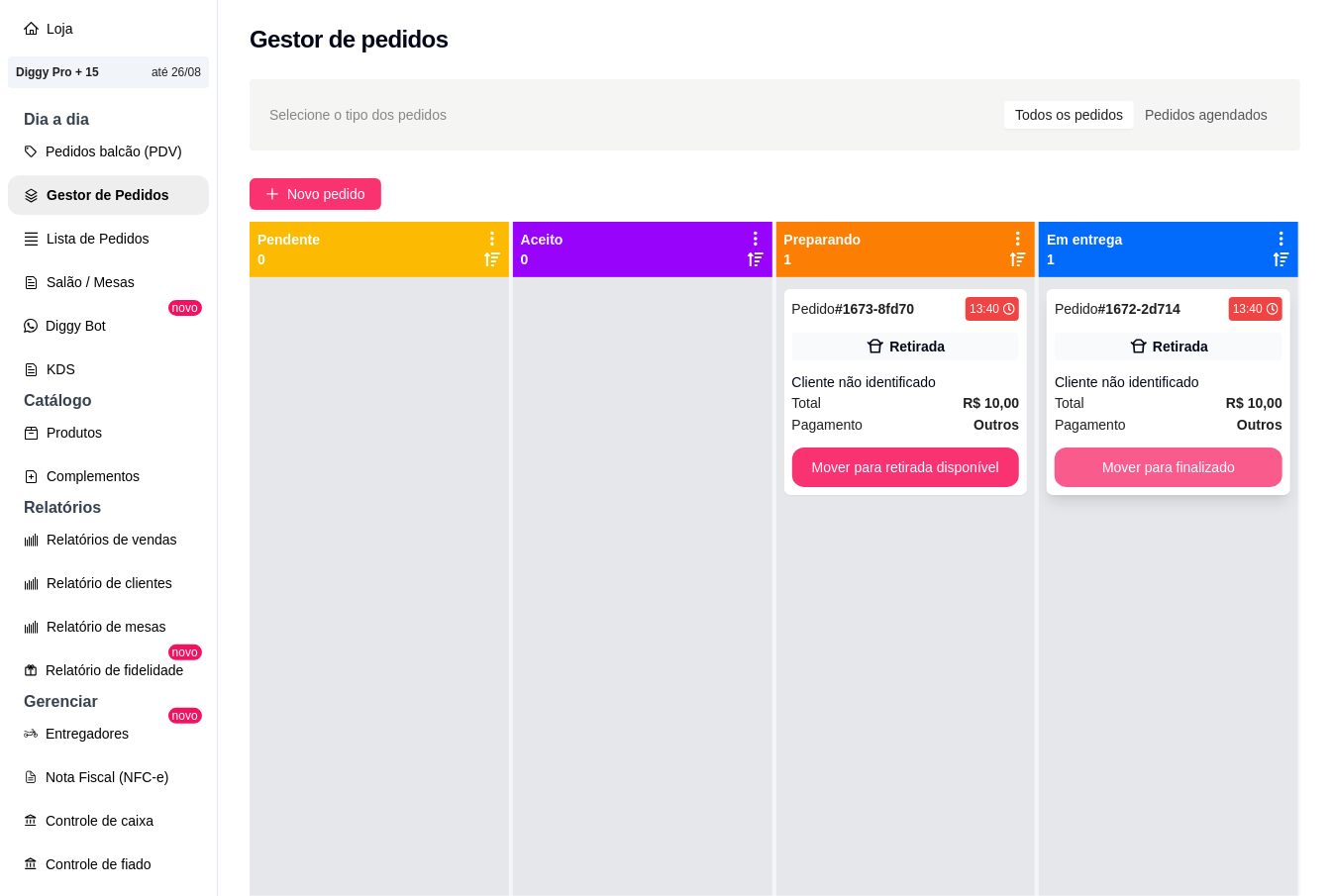 click on "Mover para finalizado" at bounding box center [1169, 467] 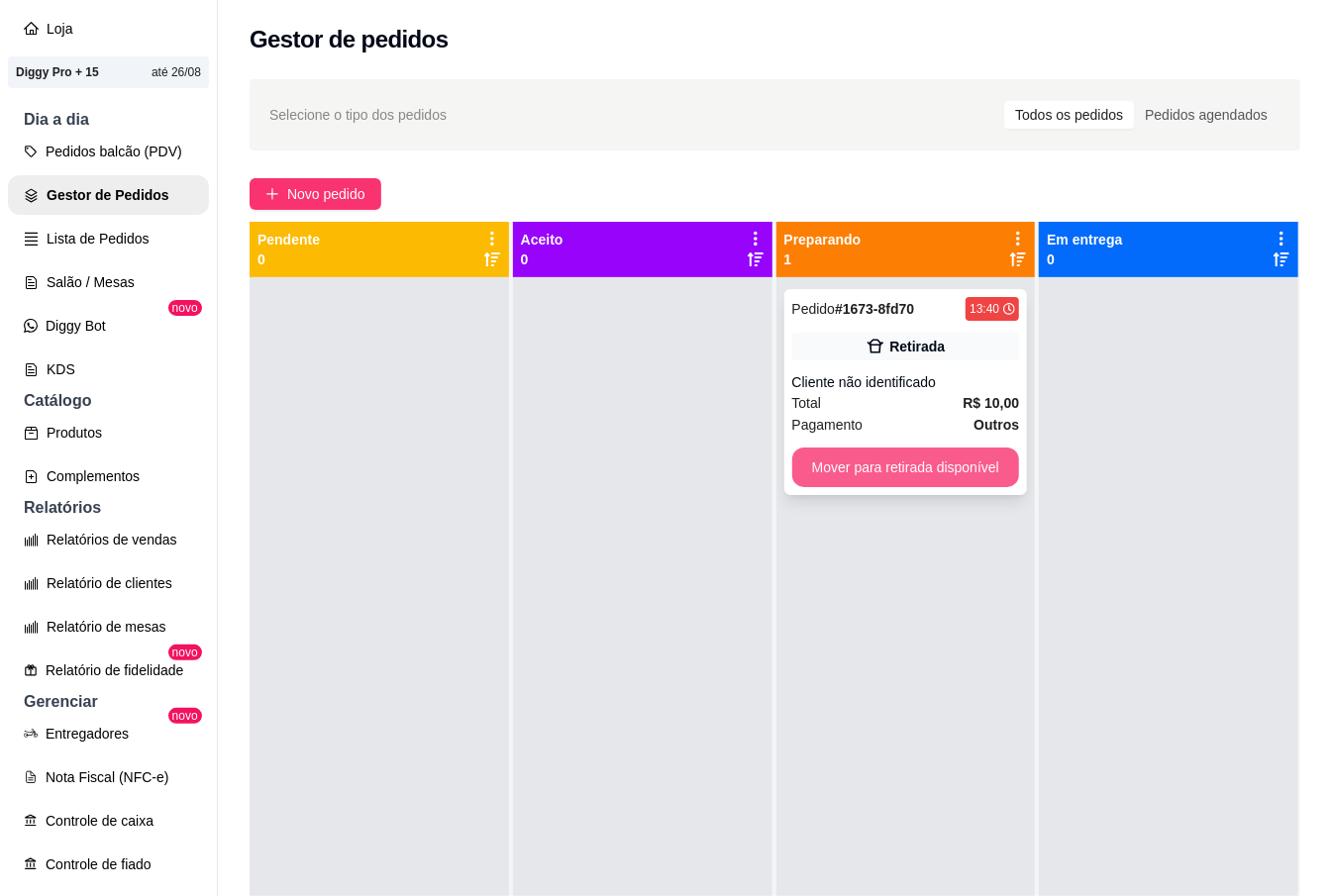 click on "Mover para retirada disponível" at bounding box center (906, 467) 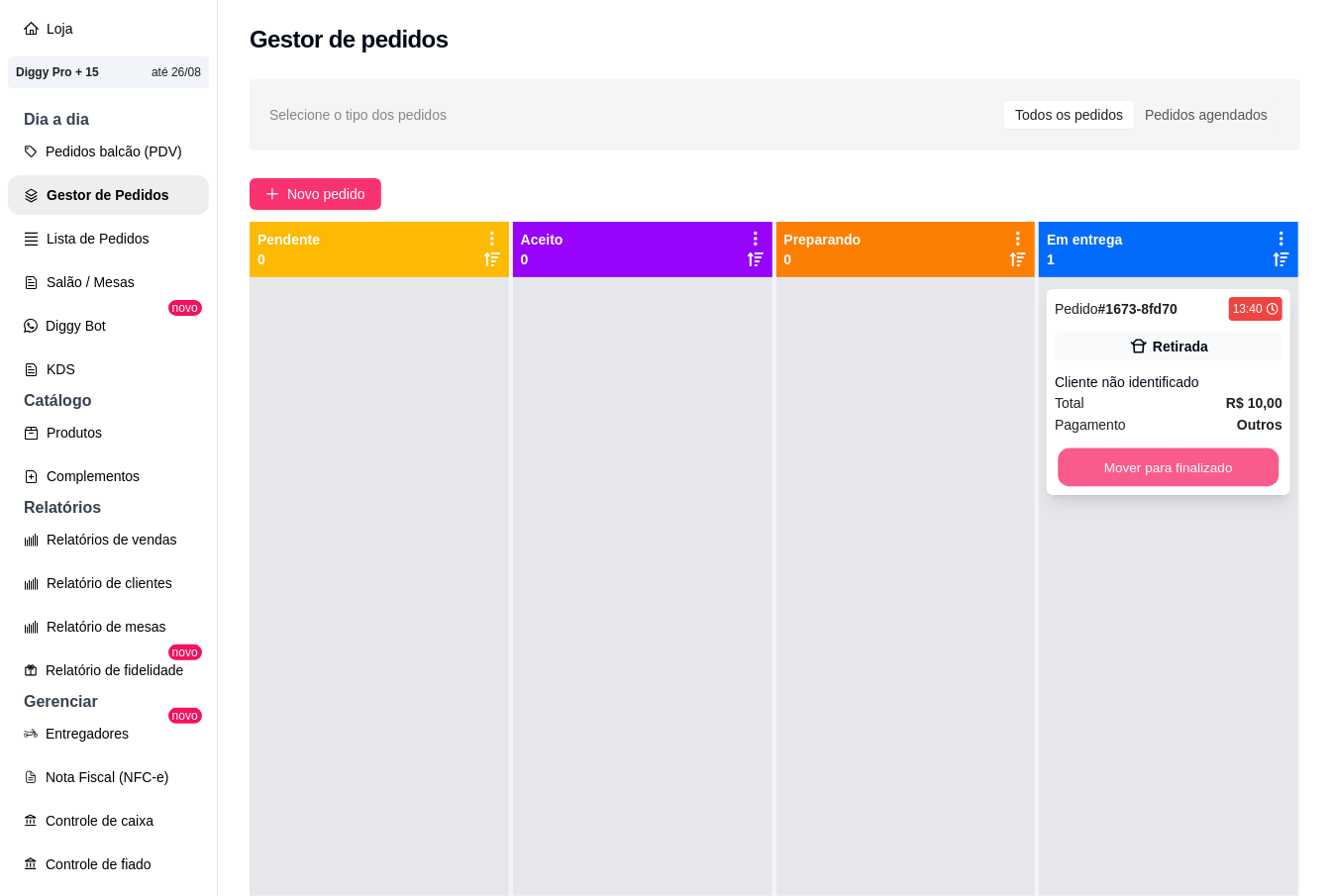 click on "Mover para finalizado" at bounding box center [1169, 467] 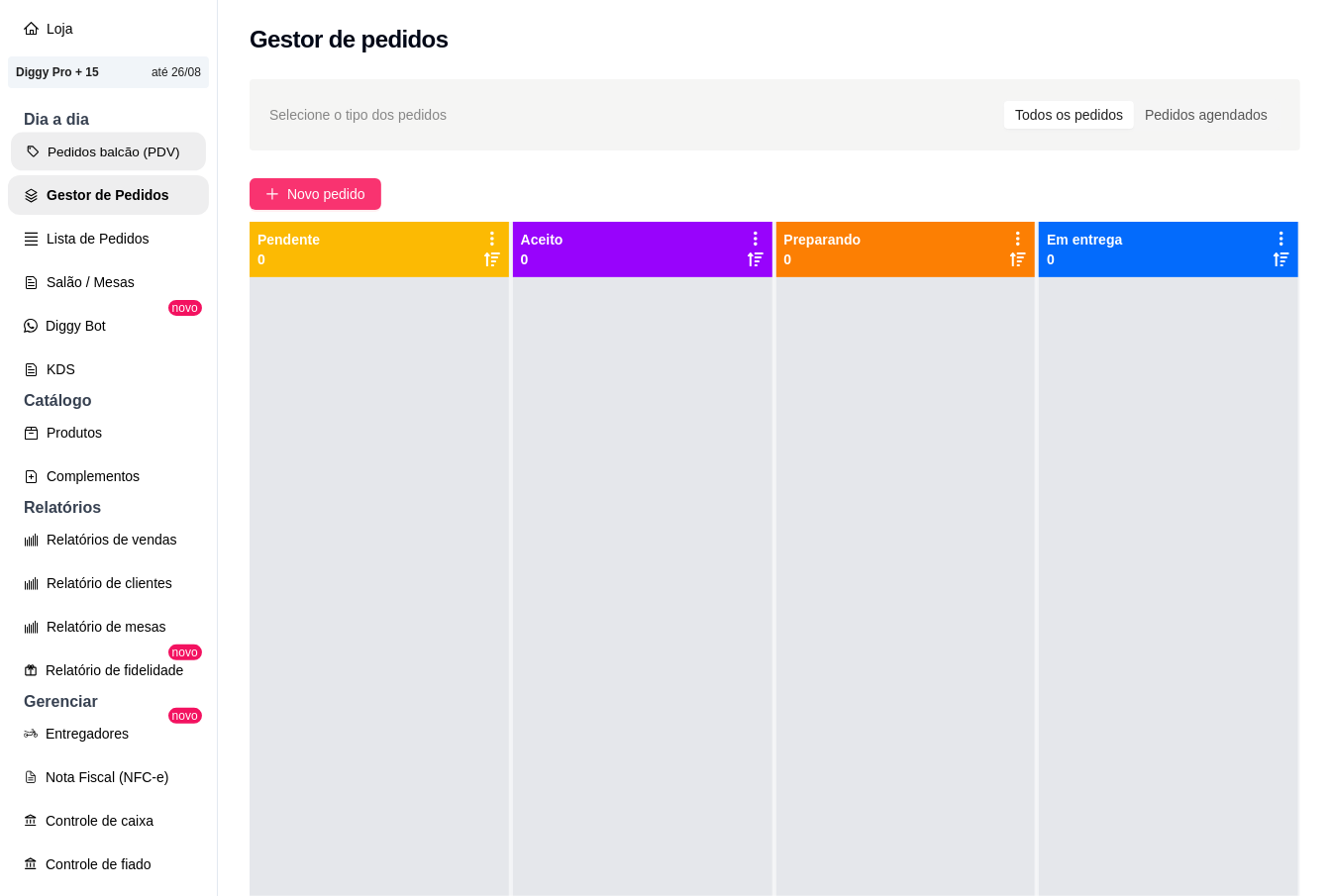 click on "Pedidos balcão (PDV)" at bounding box center [108, 151] 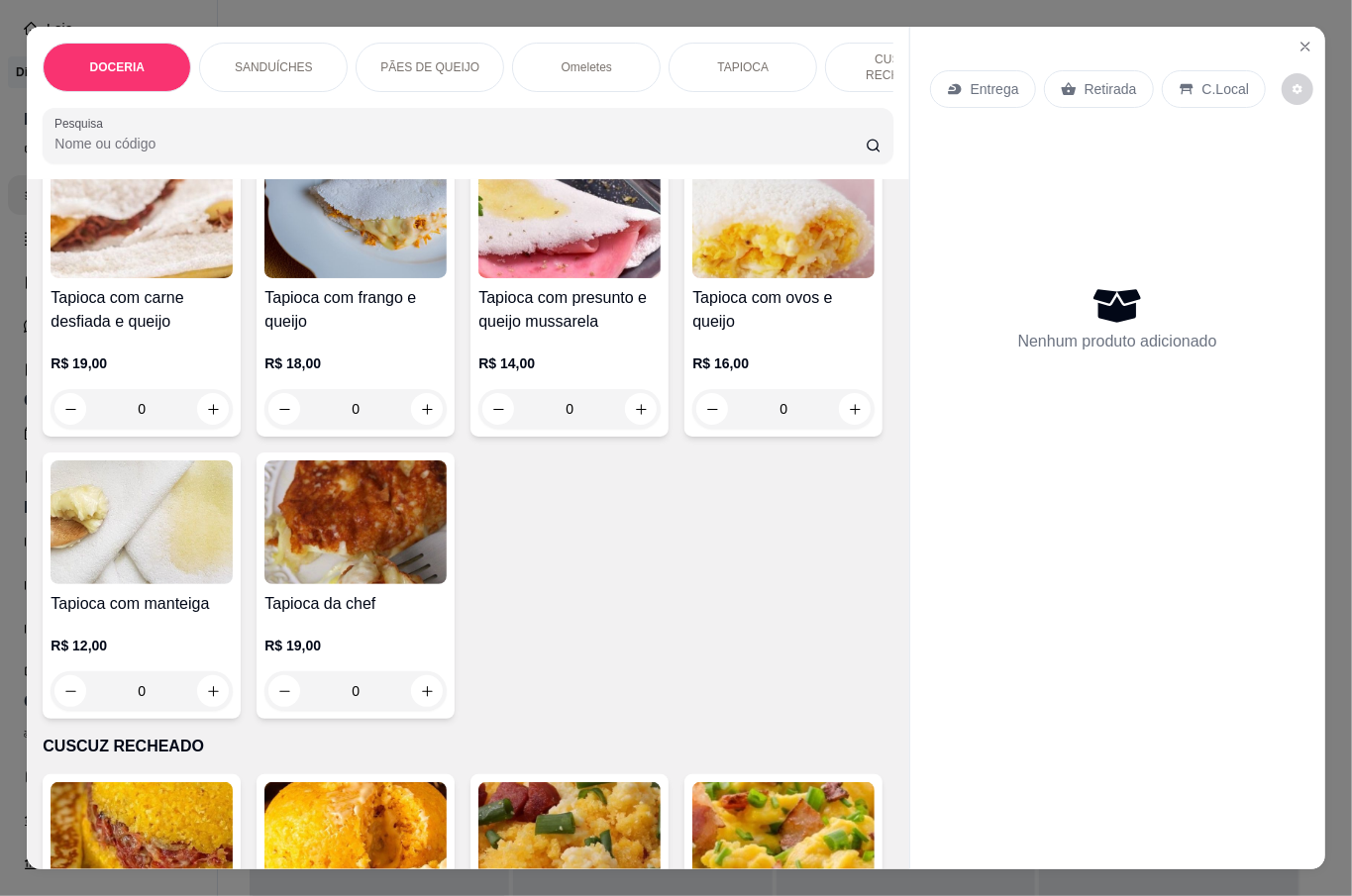 scroll, scrollTop: 1980, scrollLeft: 0, axis: vertical 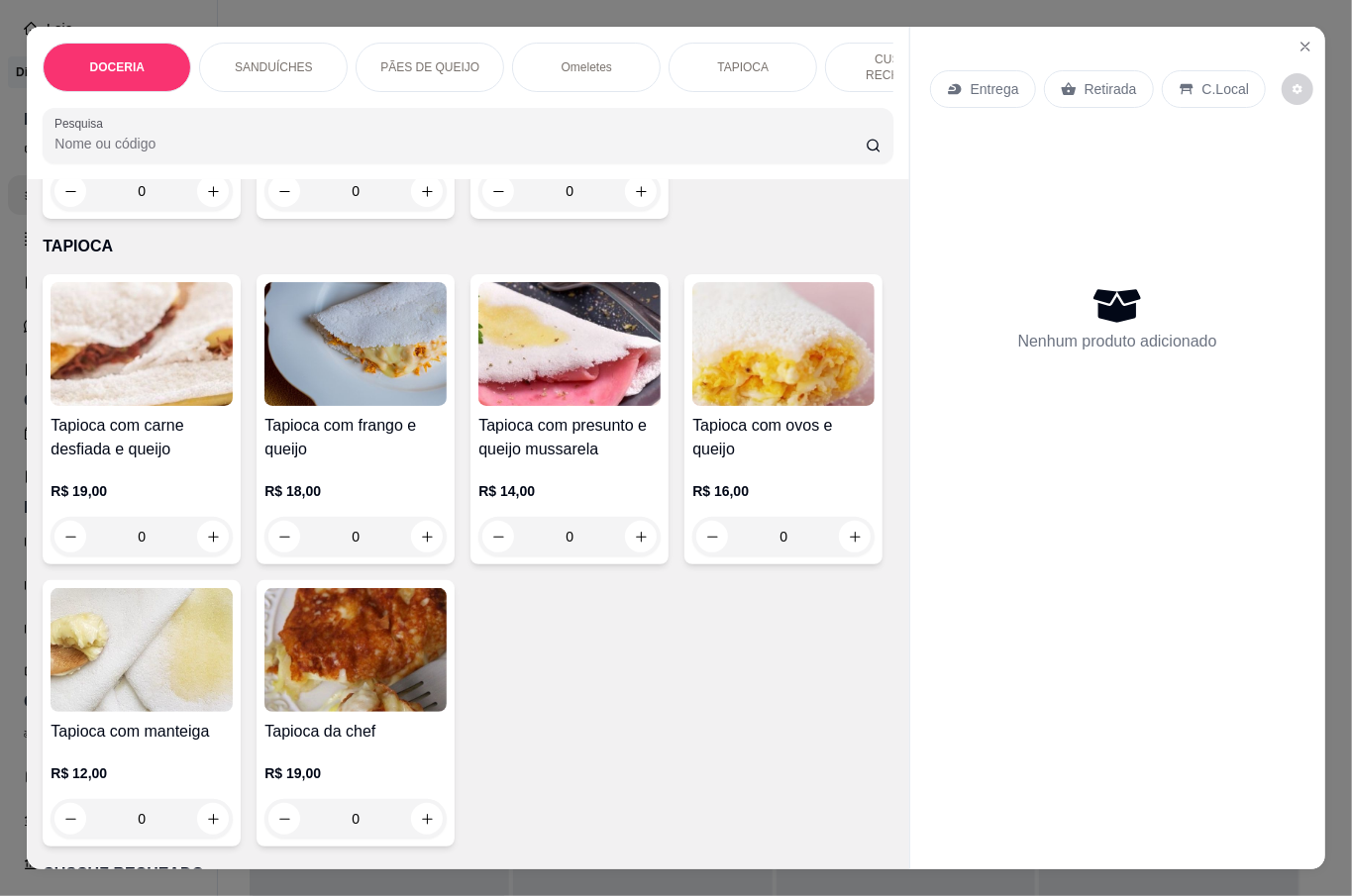 click on "0" at bounding box center (142, 191) 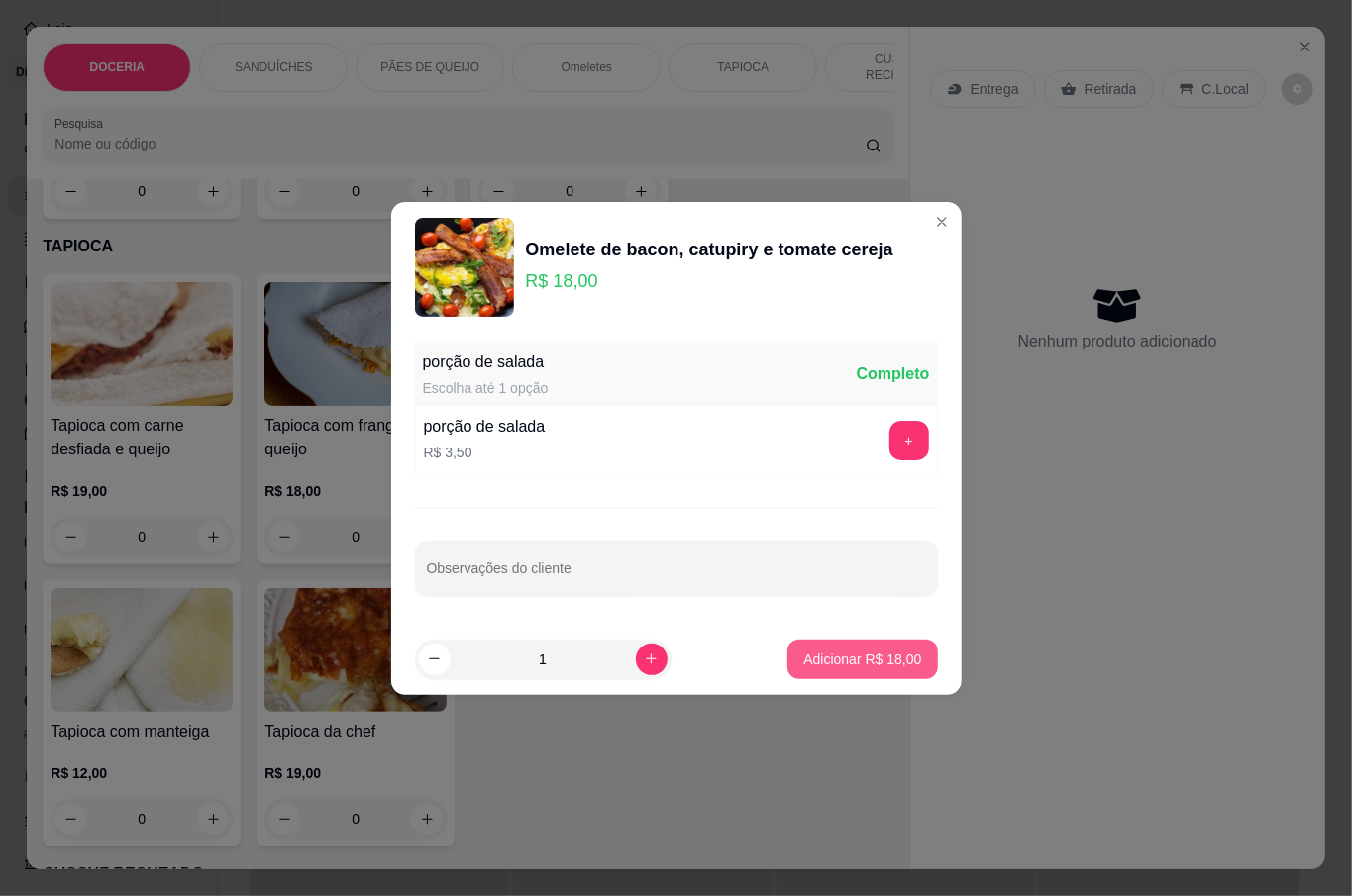 click on "Adicionar   R$ 18,00" at bounding box center [862, 659] 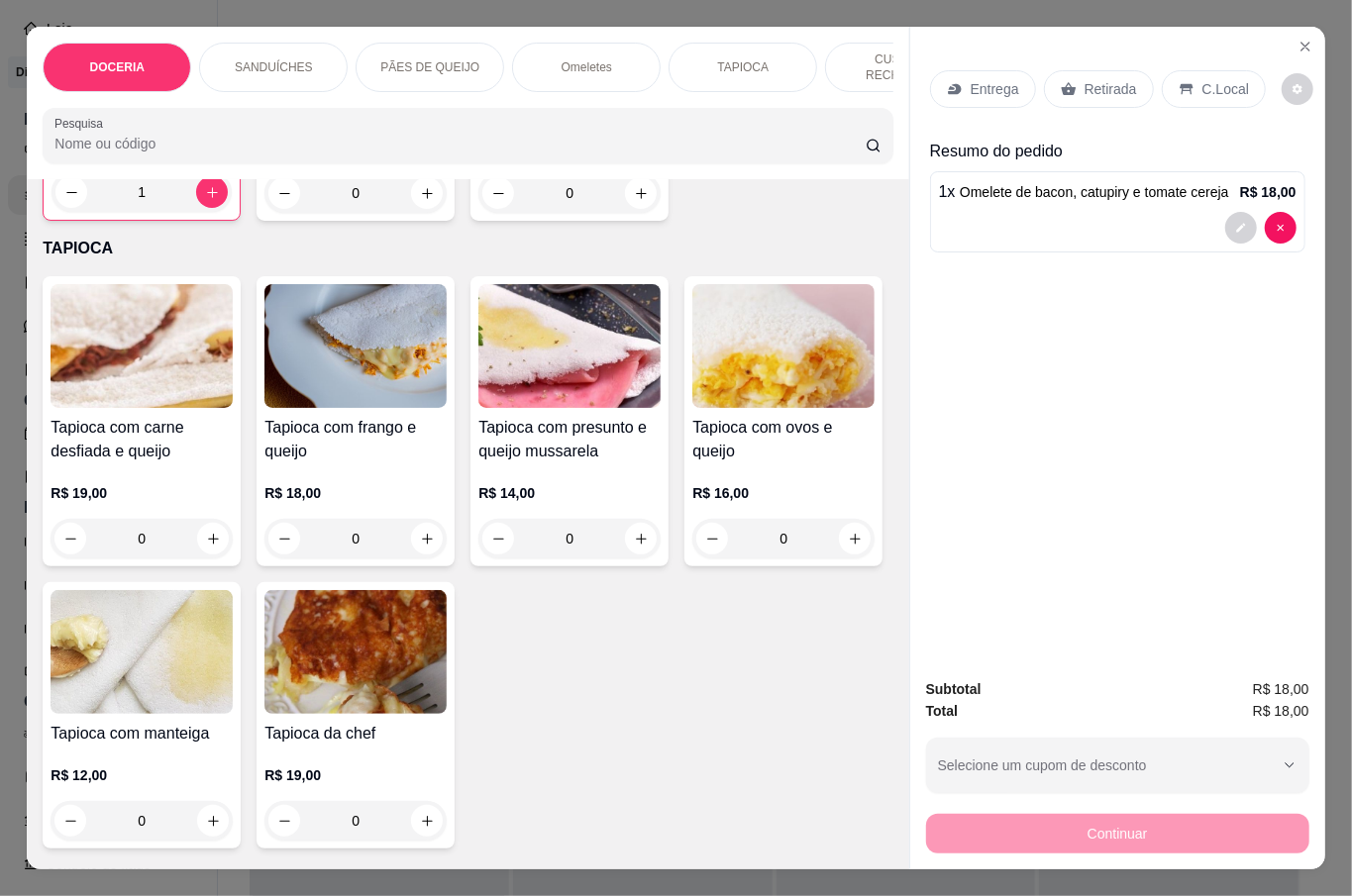 type on "1" 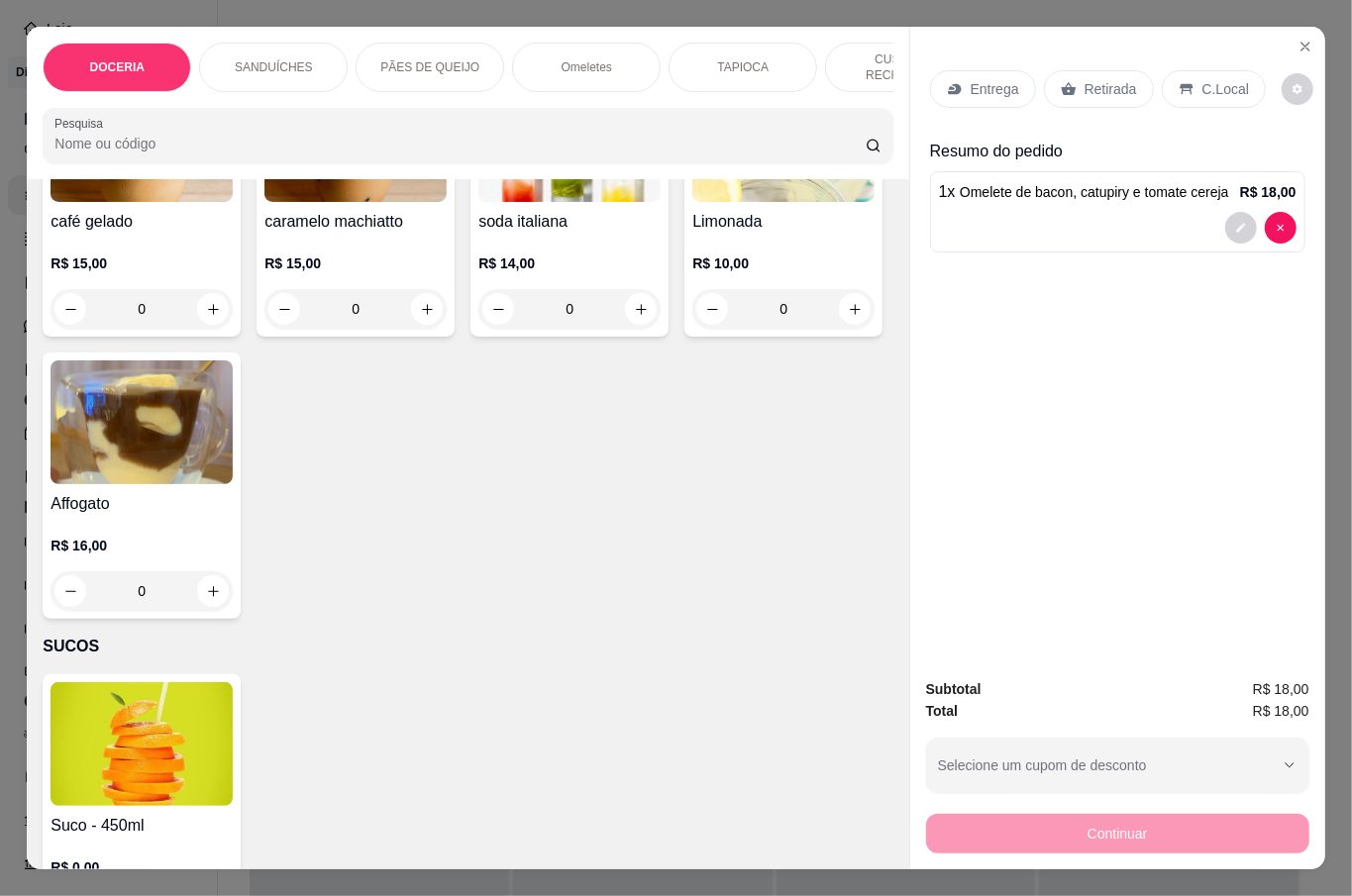 scroll, scrollTop: 4620, scrollLeft: 0, axis: vertical 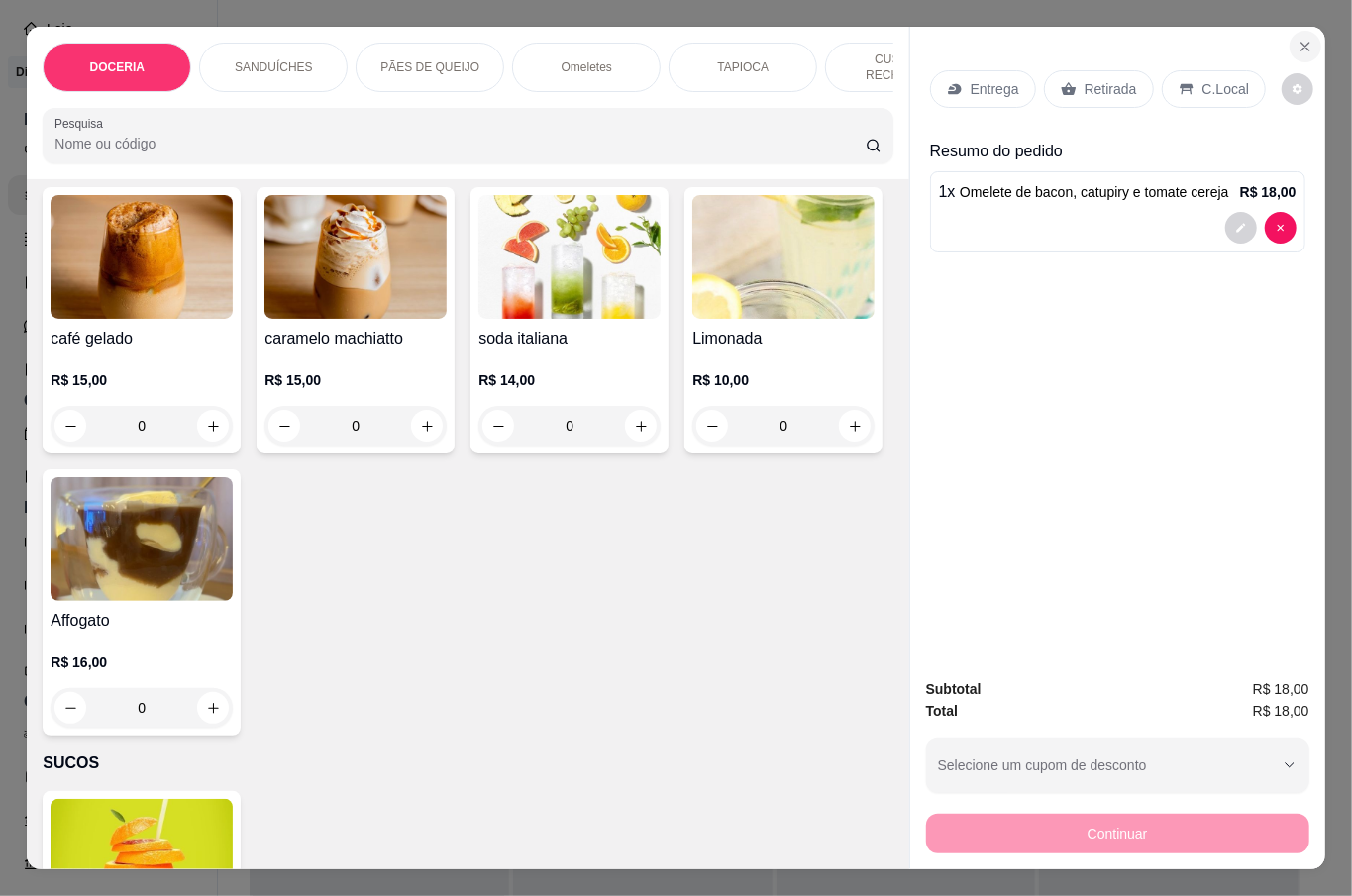 click 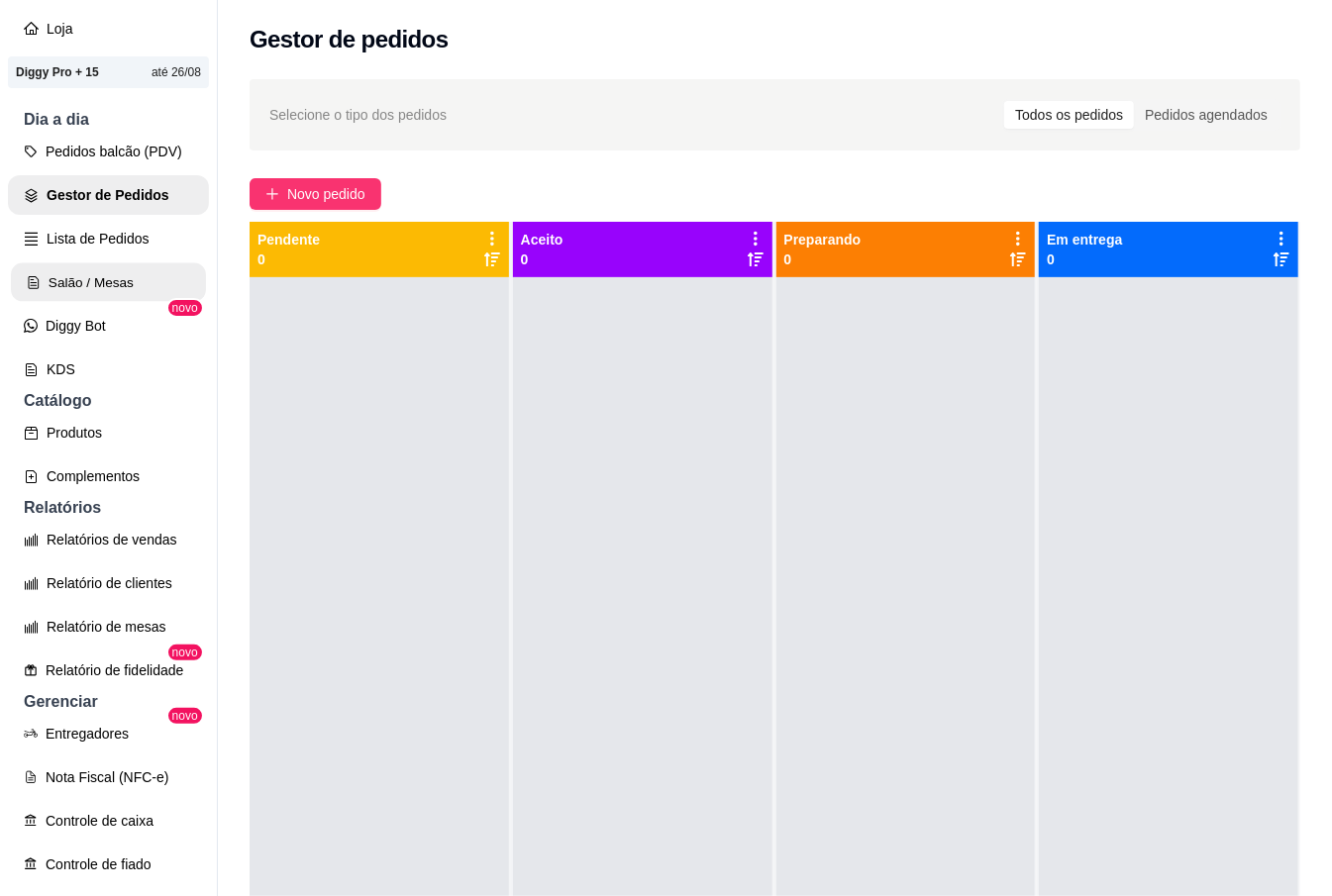 click on "Salão / Mesas" at bounding box center (108, 282) 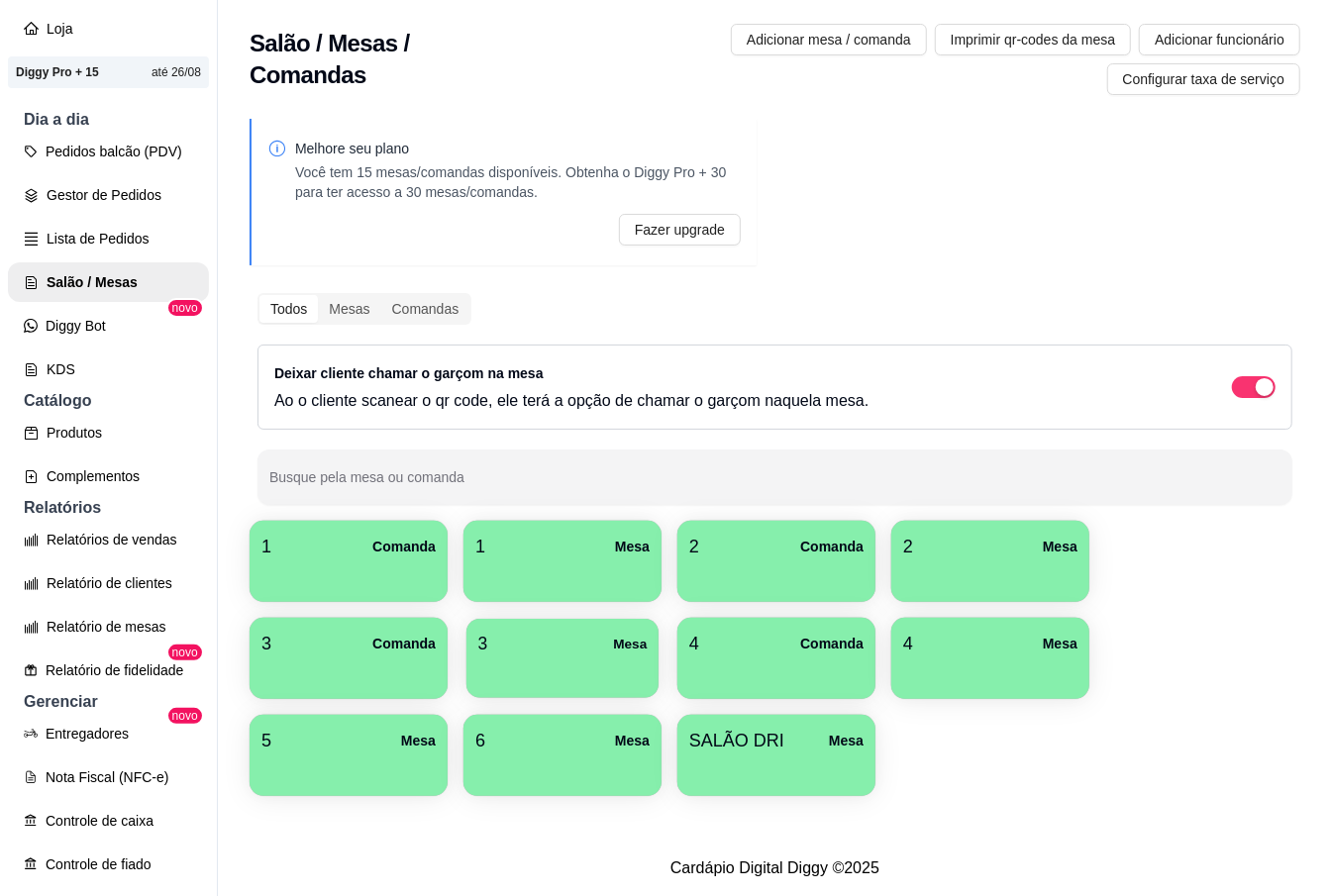 click at bounding box center [563, 671] 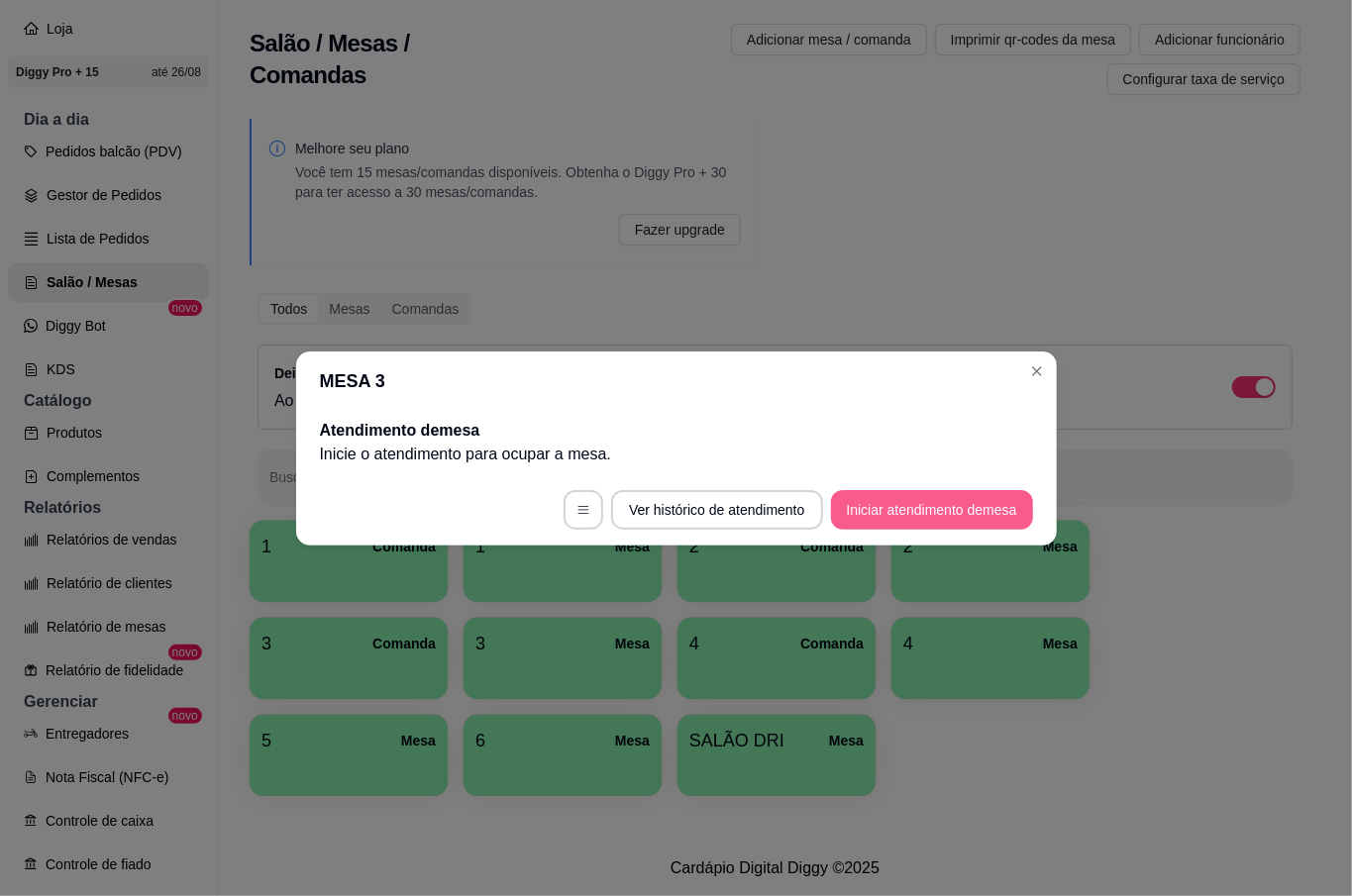 click on "Iniciar atendimento de  mesa" at bounding box center (932, 510) 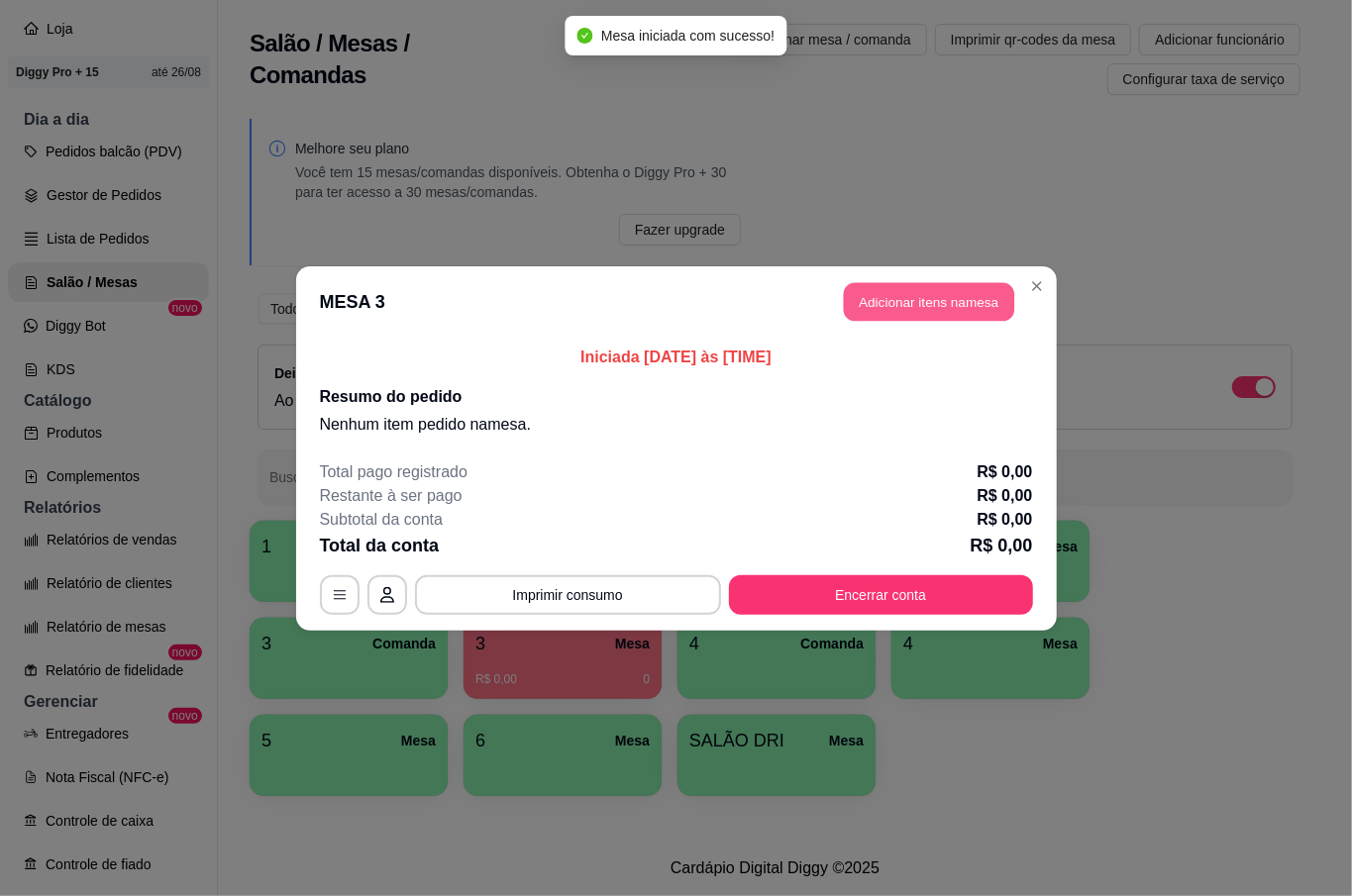 click on "Adicionar itens na  mesa" at bounding box center [929, 301] 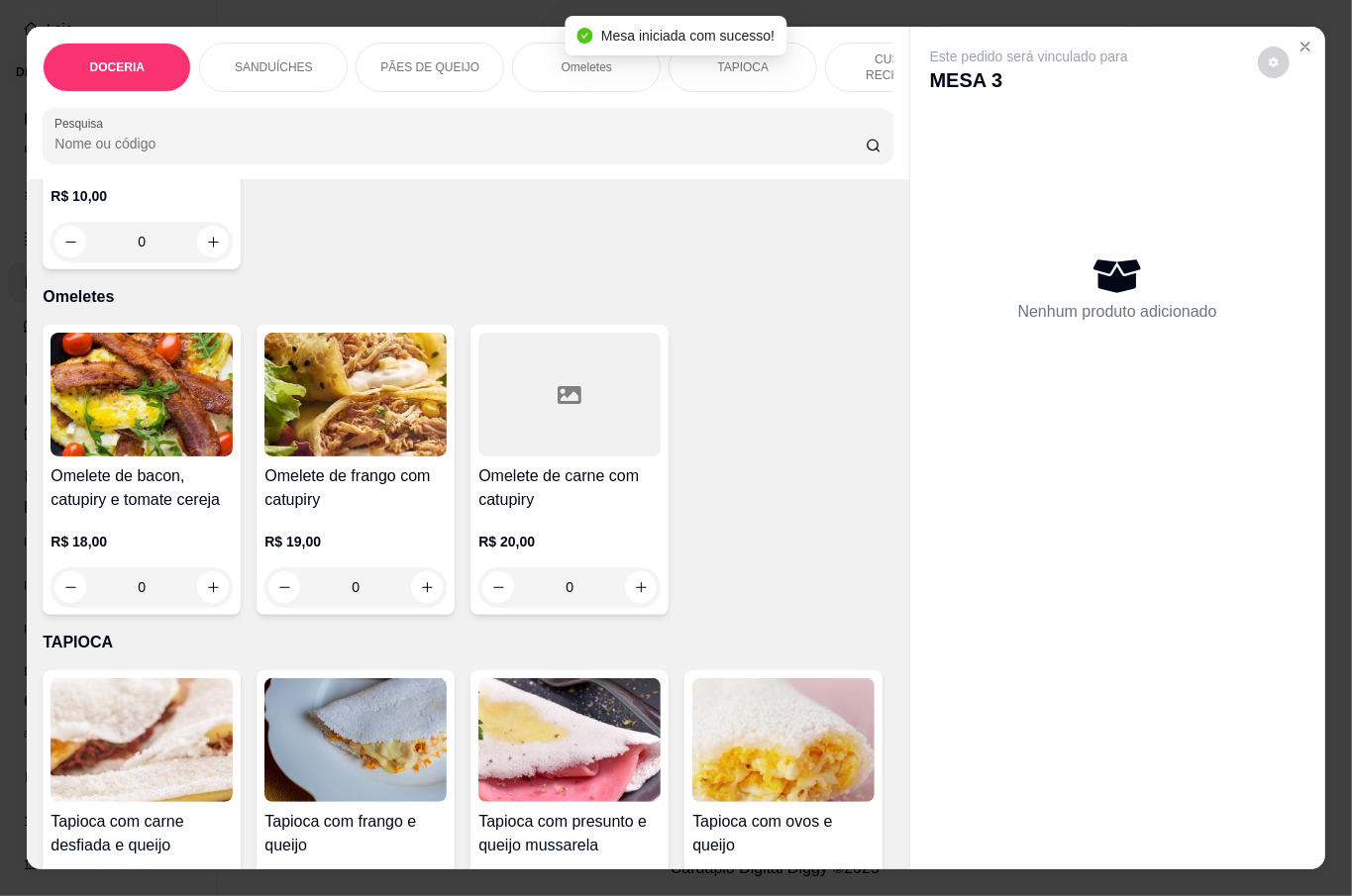 scroll, scrollTop: 2243, scrollLeft: 0, axis: vertical 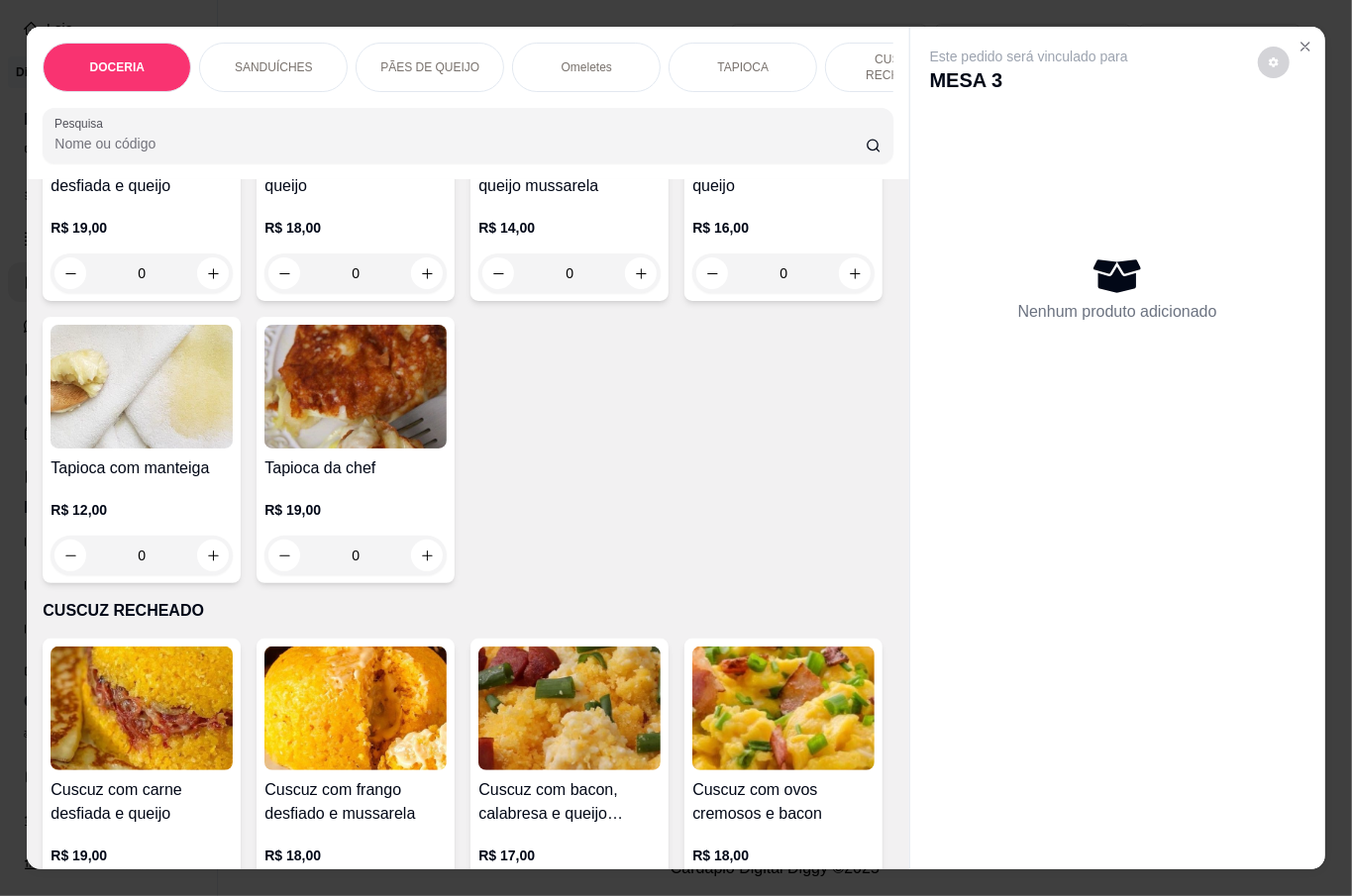 click on "0" at bounding box center [142, -72] 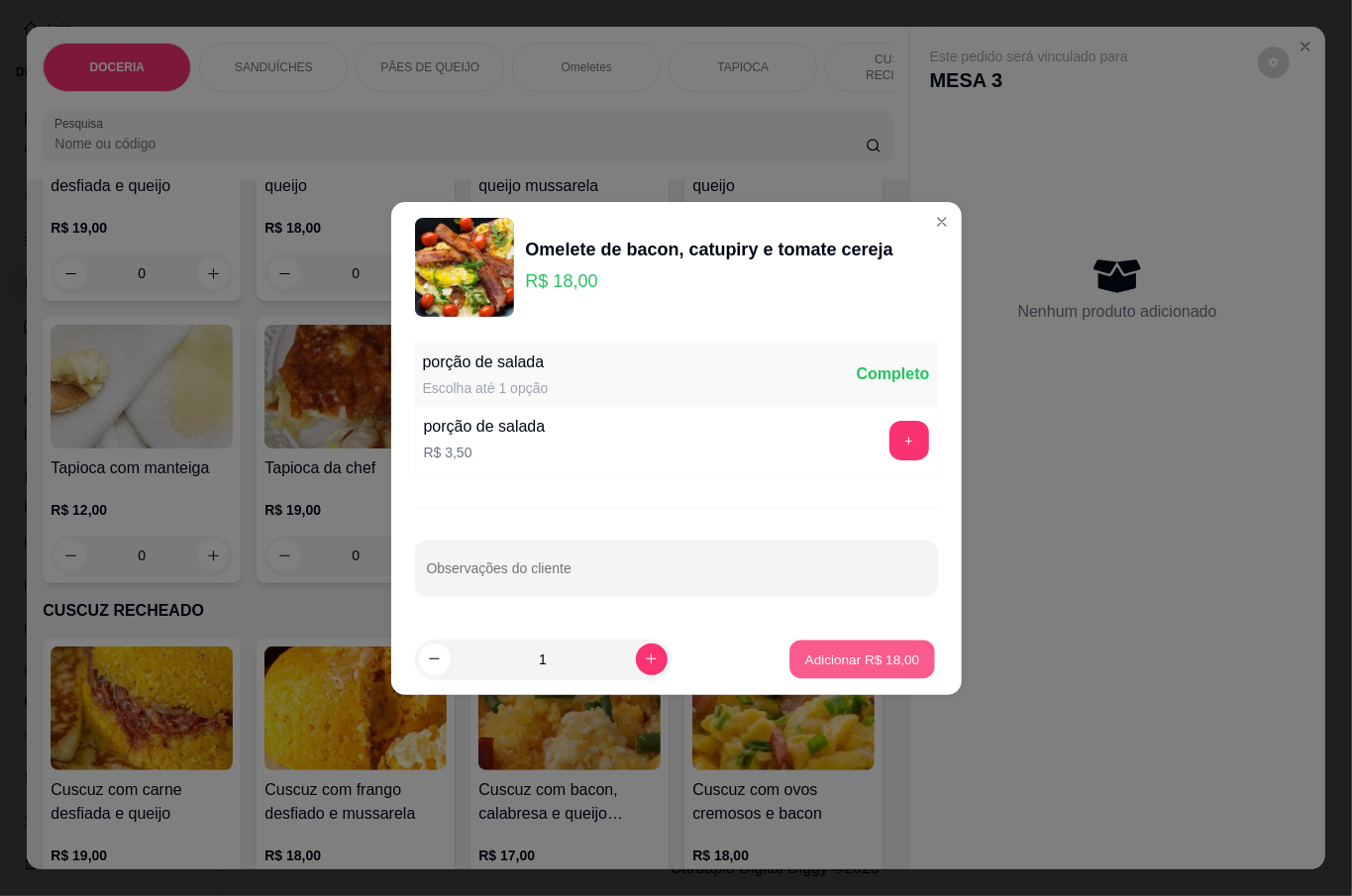 click on "Adicionar   R$ 18,00" at bounding box center [863, 658] 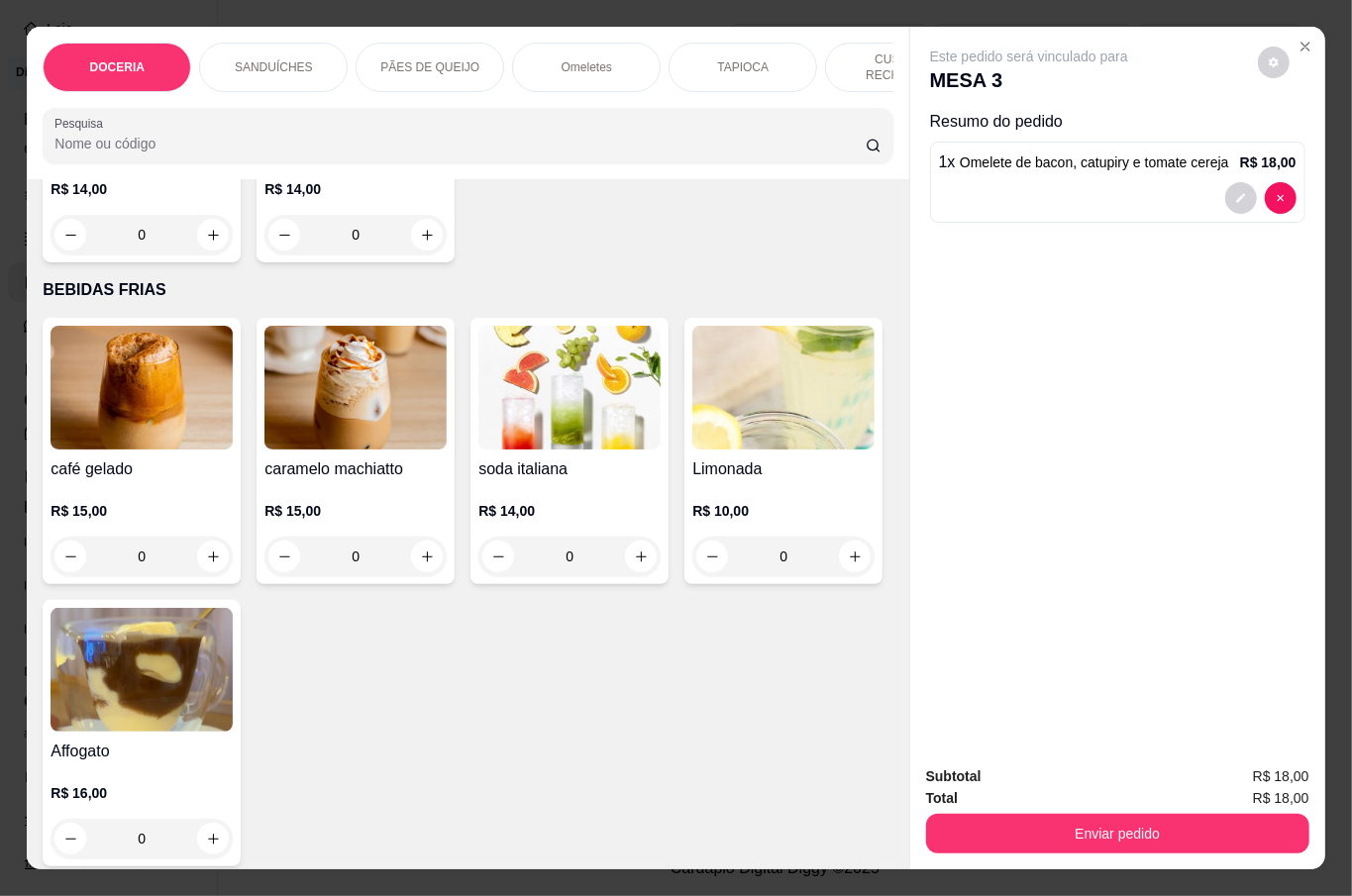 scroll, scrollTop: 4488, scrollLeft: 0, axis: vertical 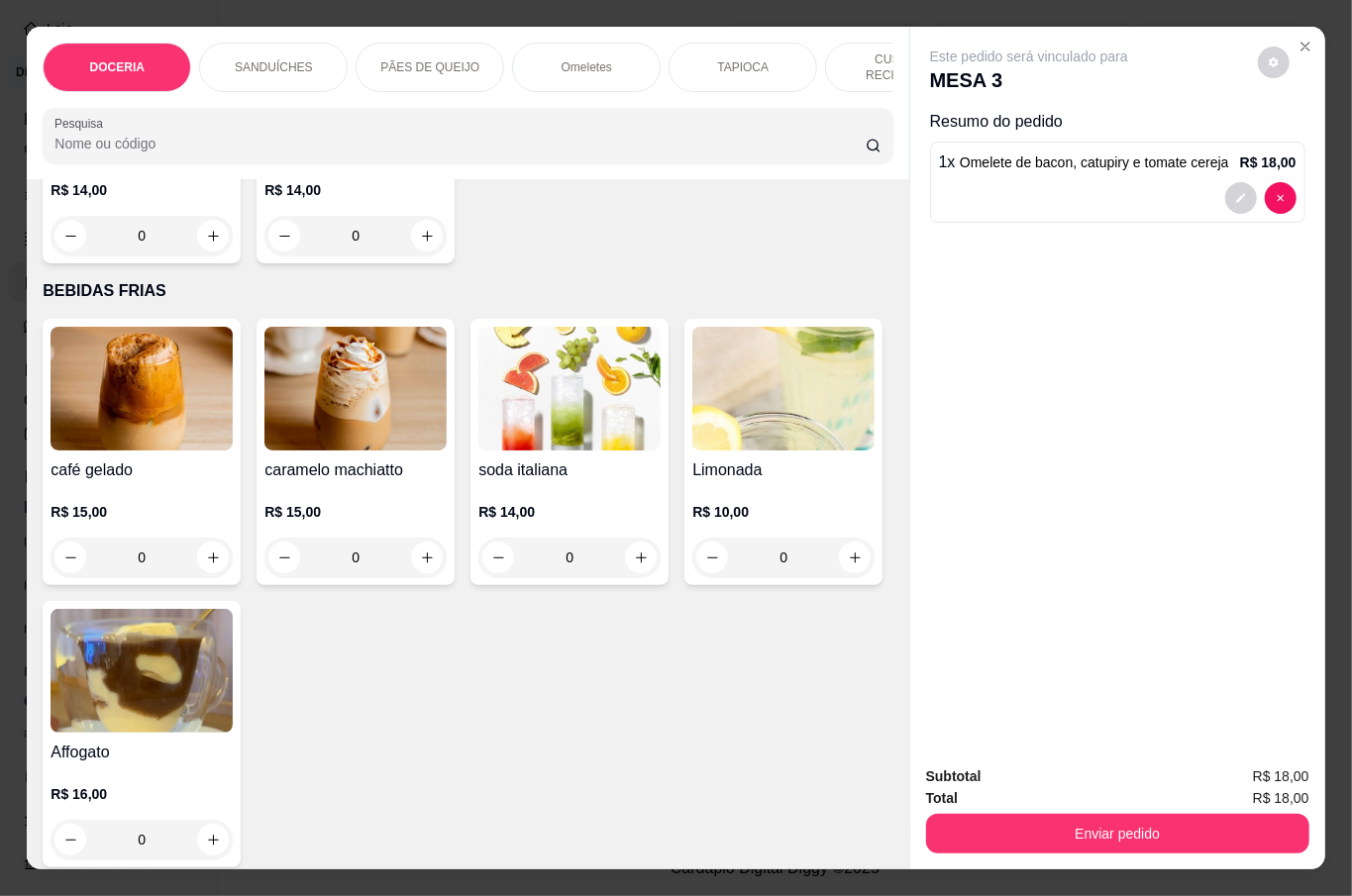 click on "0" at bounding box center (570, -376) 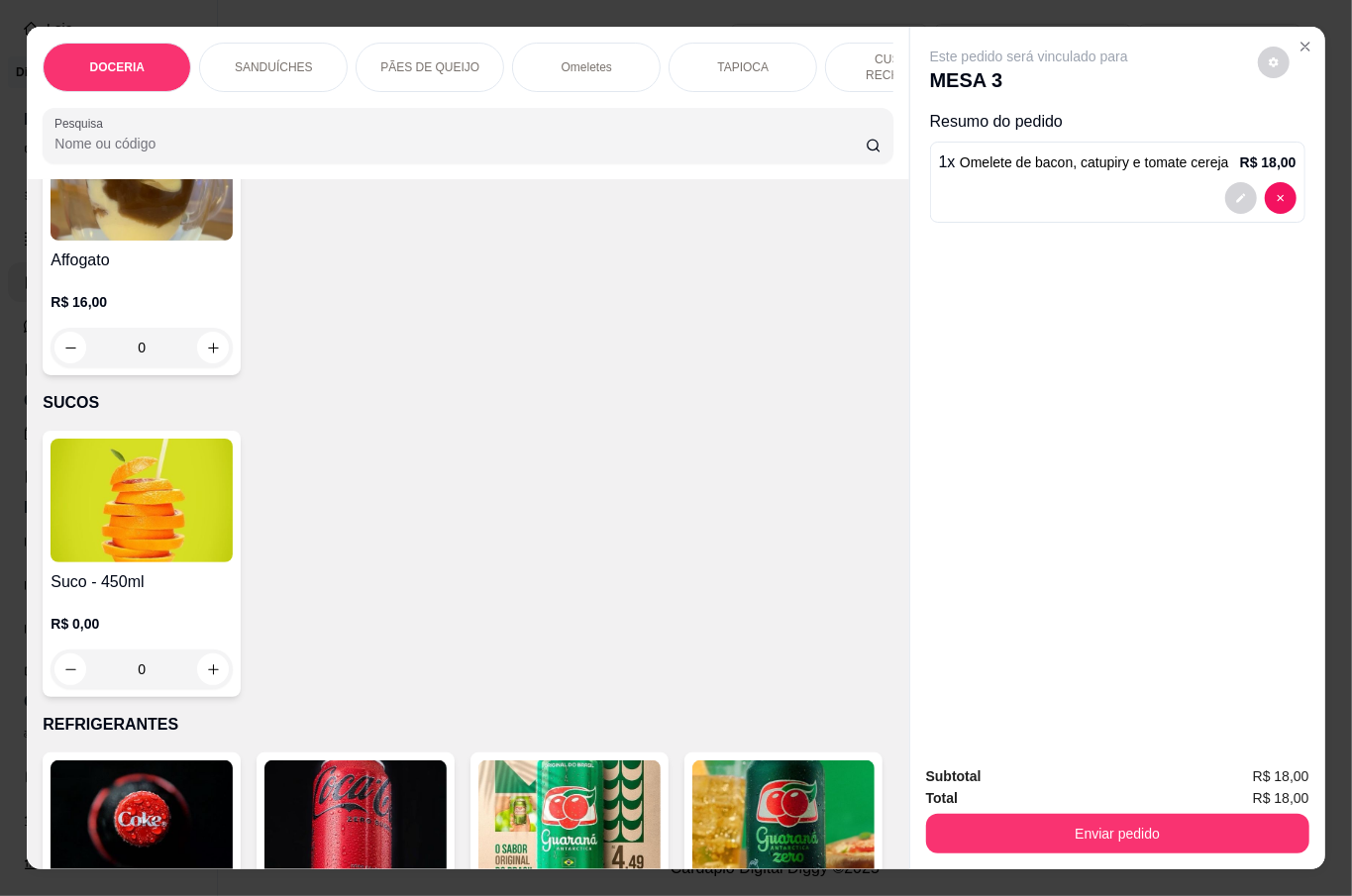 scroll, scrollTop: 5016, scrollLeft: 0, axis: vertical 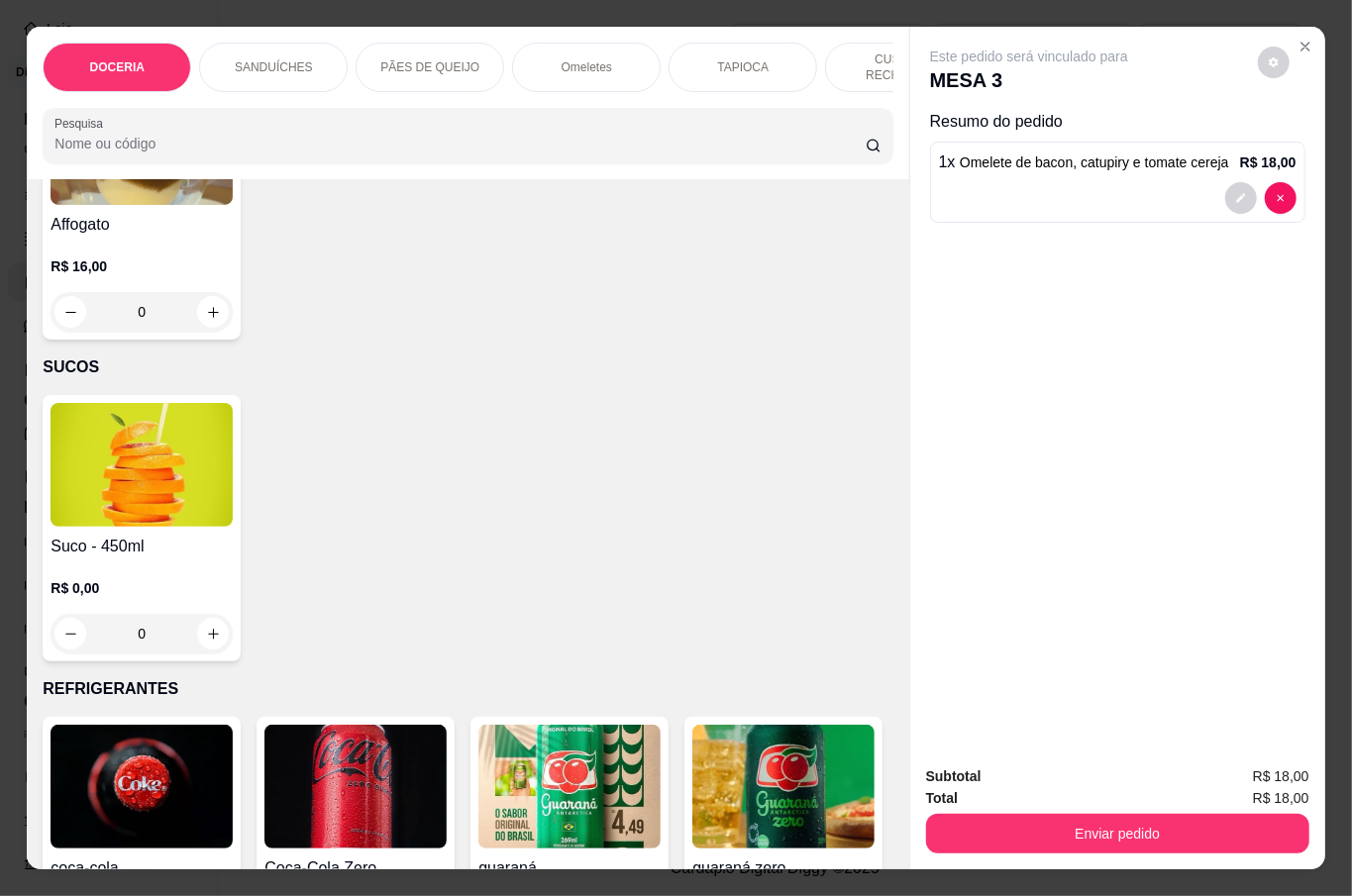 click on "0" at bounding box center [570, -598] 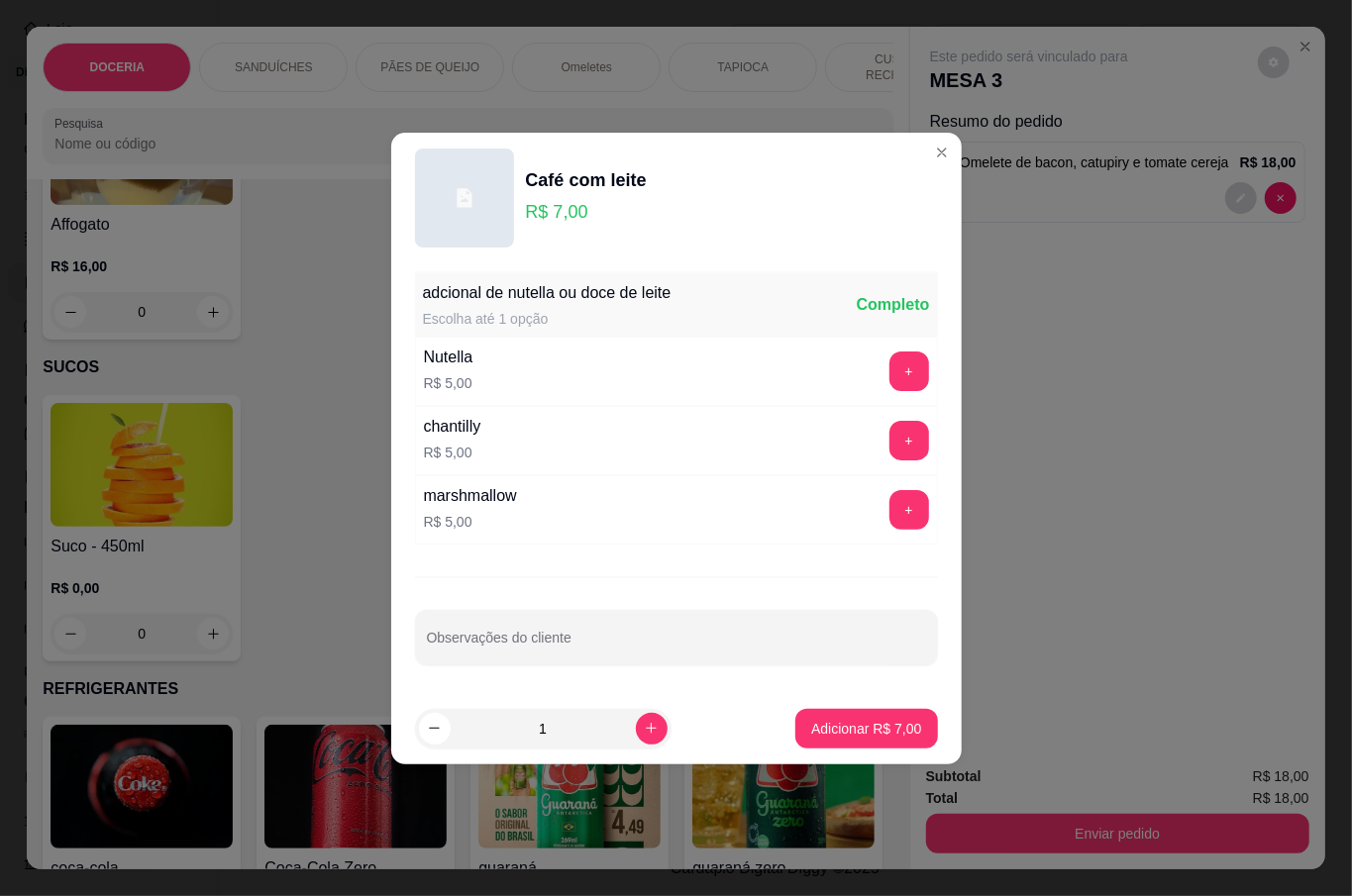 click on "1 Adicionar   R$ 7,00" at bounding box center [676, 729] 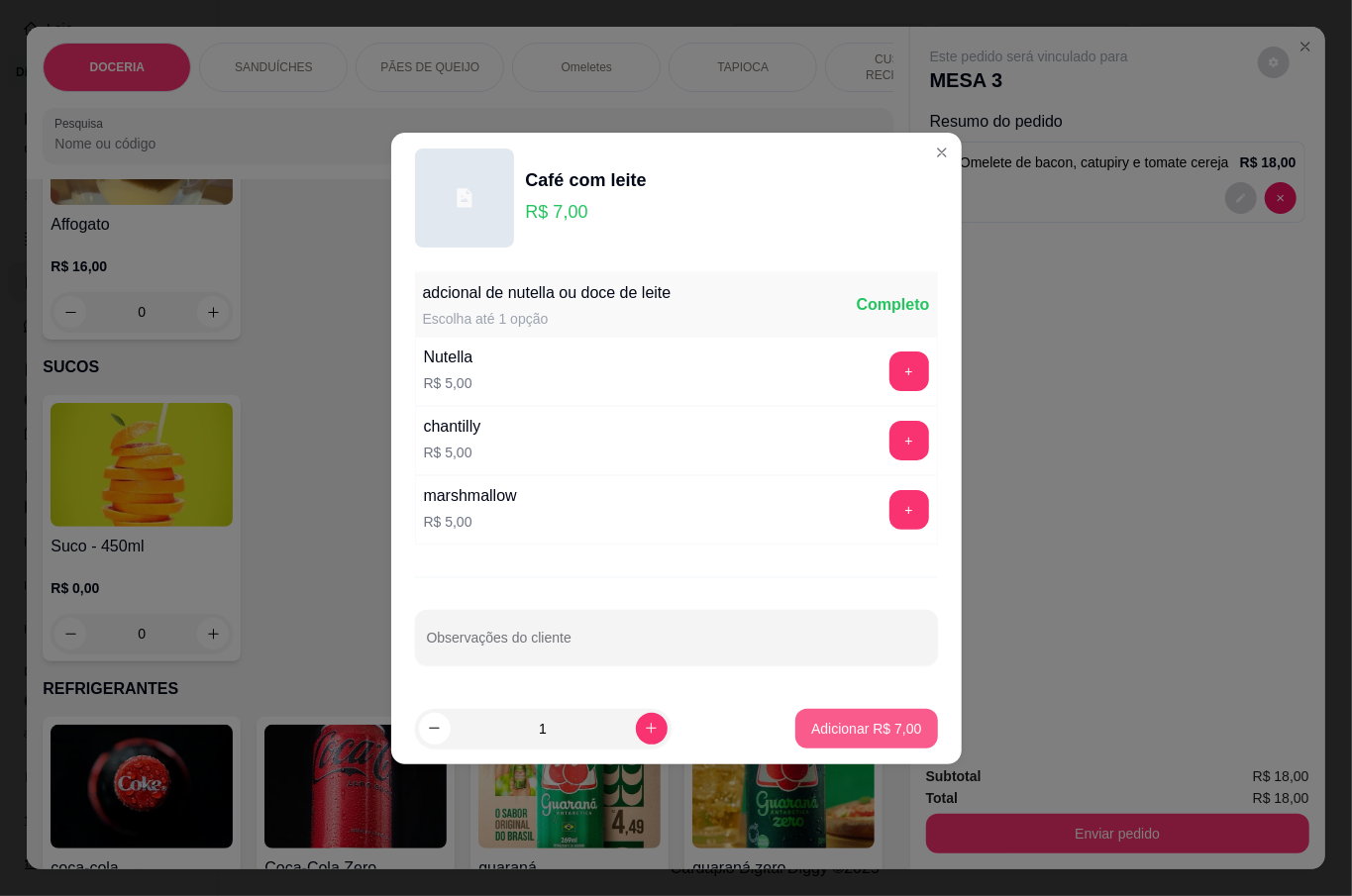 click on "Adicionar   R$ 7,00" at bounding box center [866, 729] 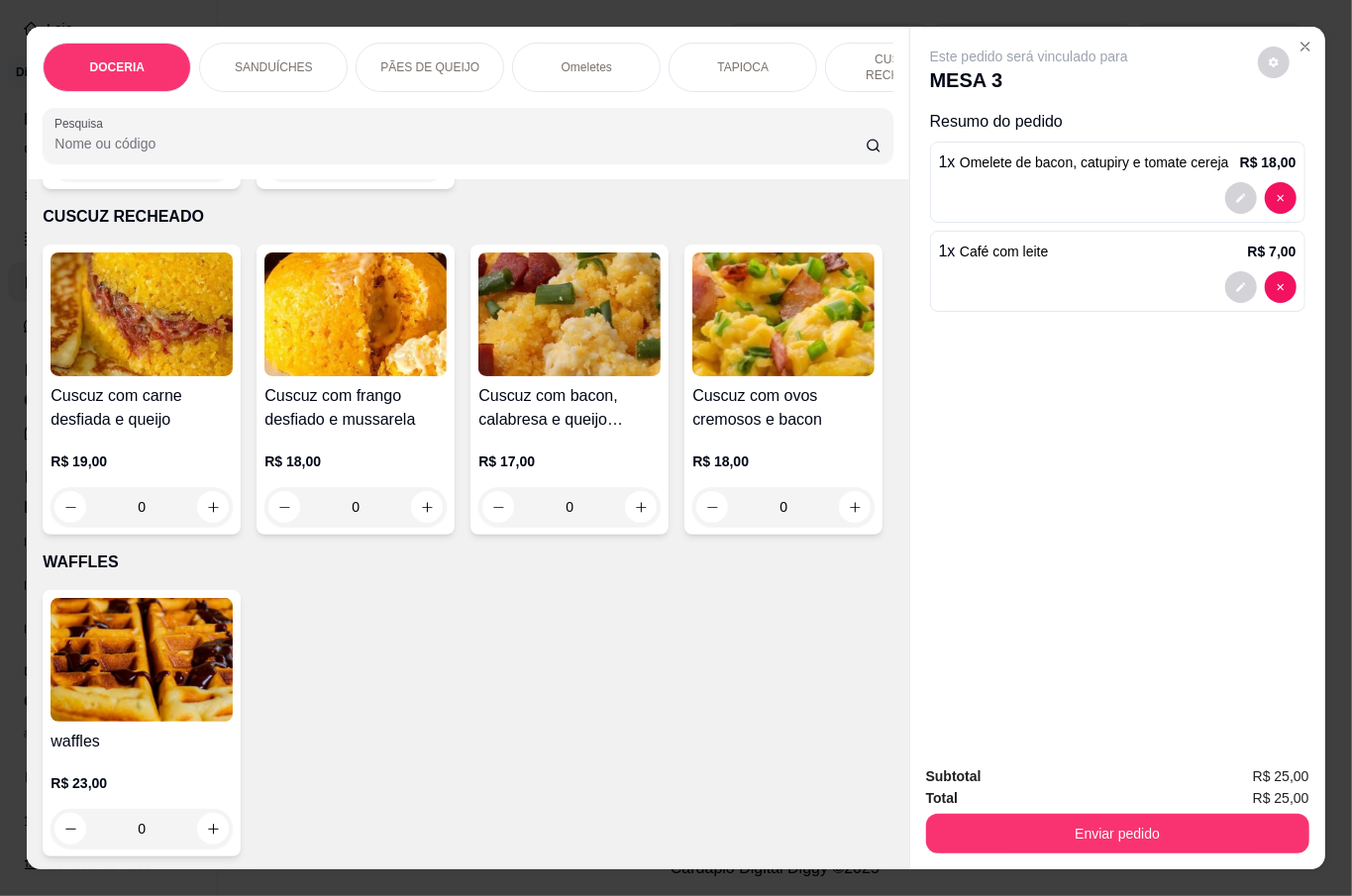 scroll, scrollTop: 2508, scrollLeft: 0, axis: vertical 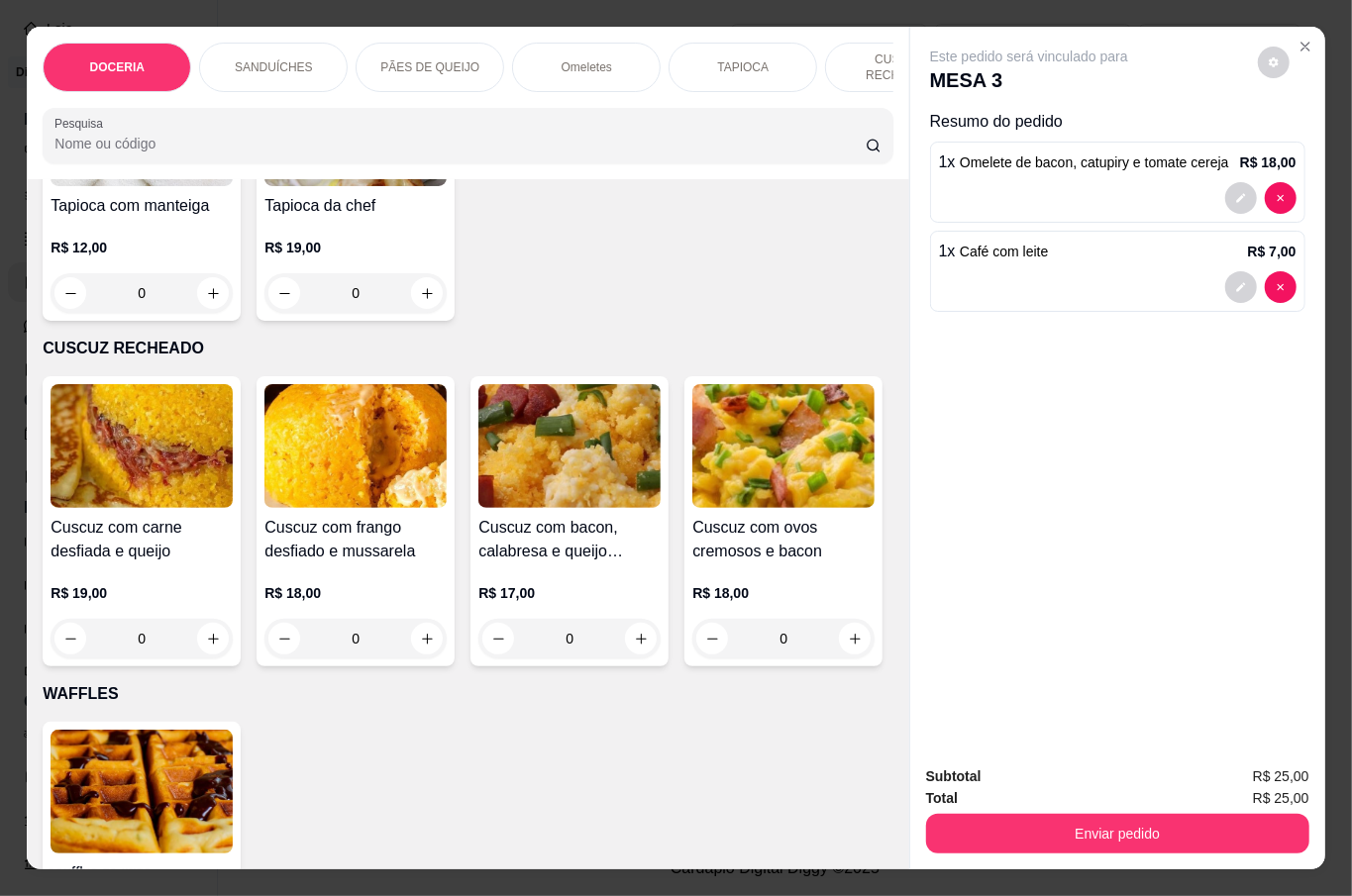 click on "0" at bounding box center (356, 11) 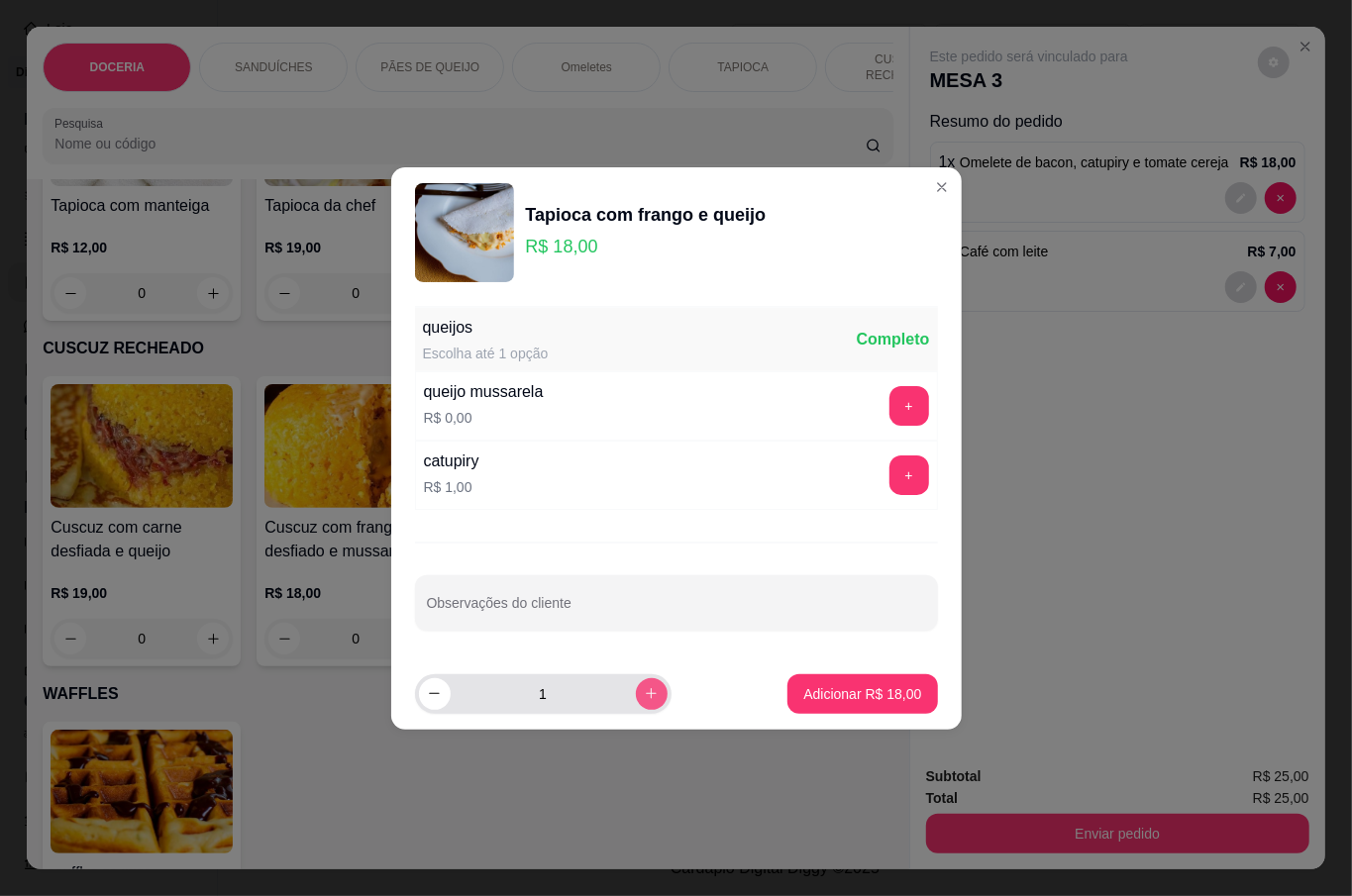 click 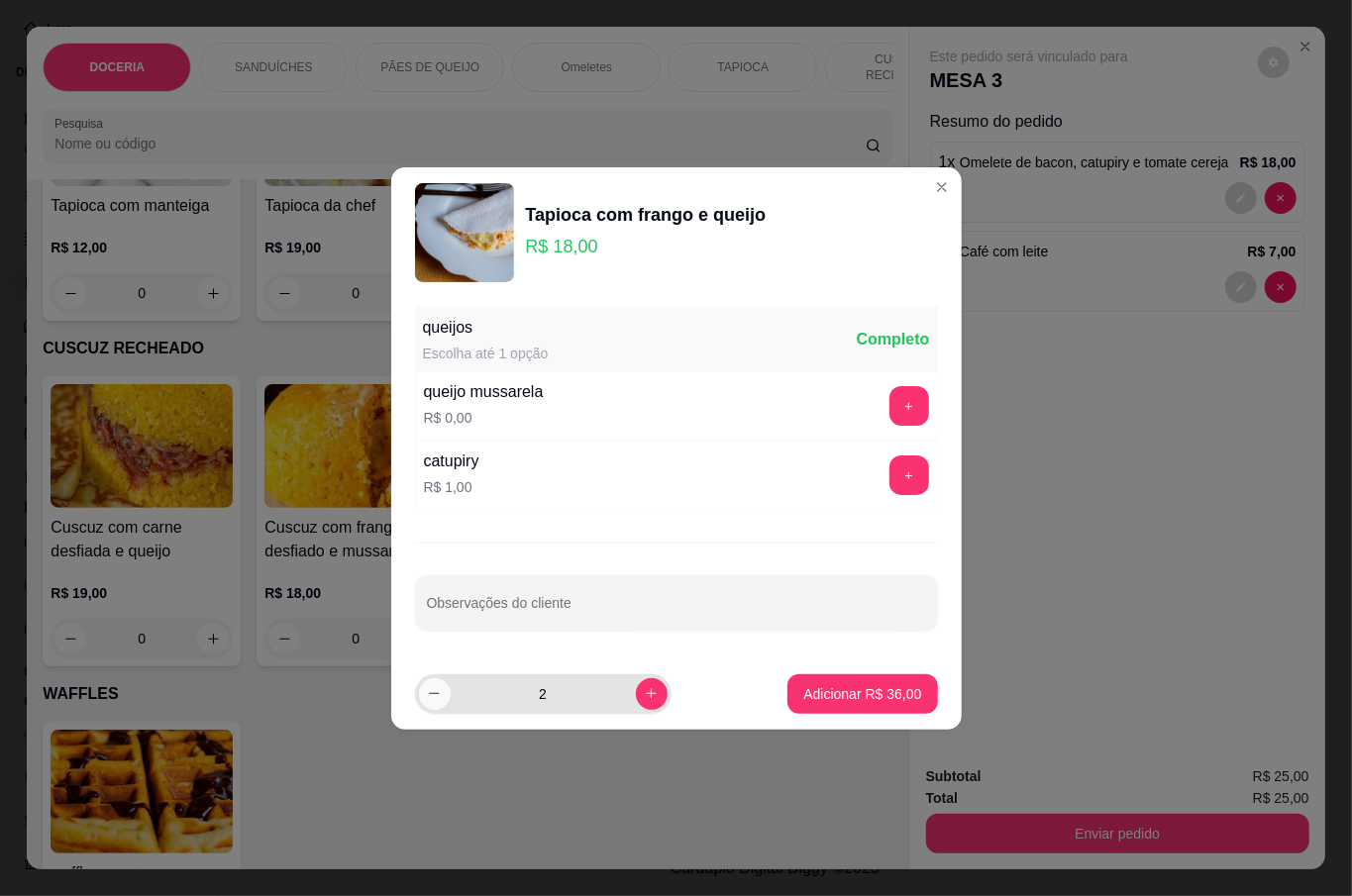 click at bounding box center [435, 694] 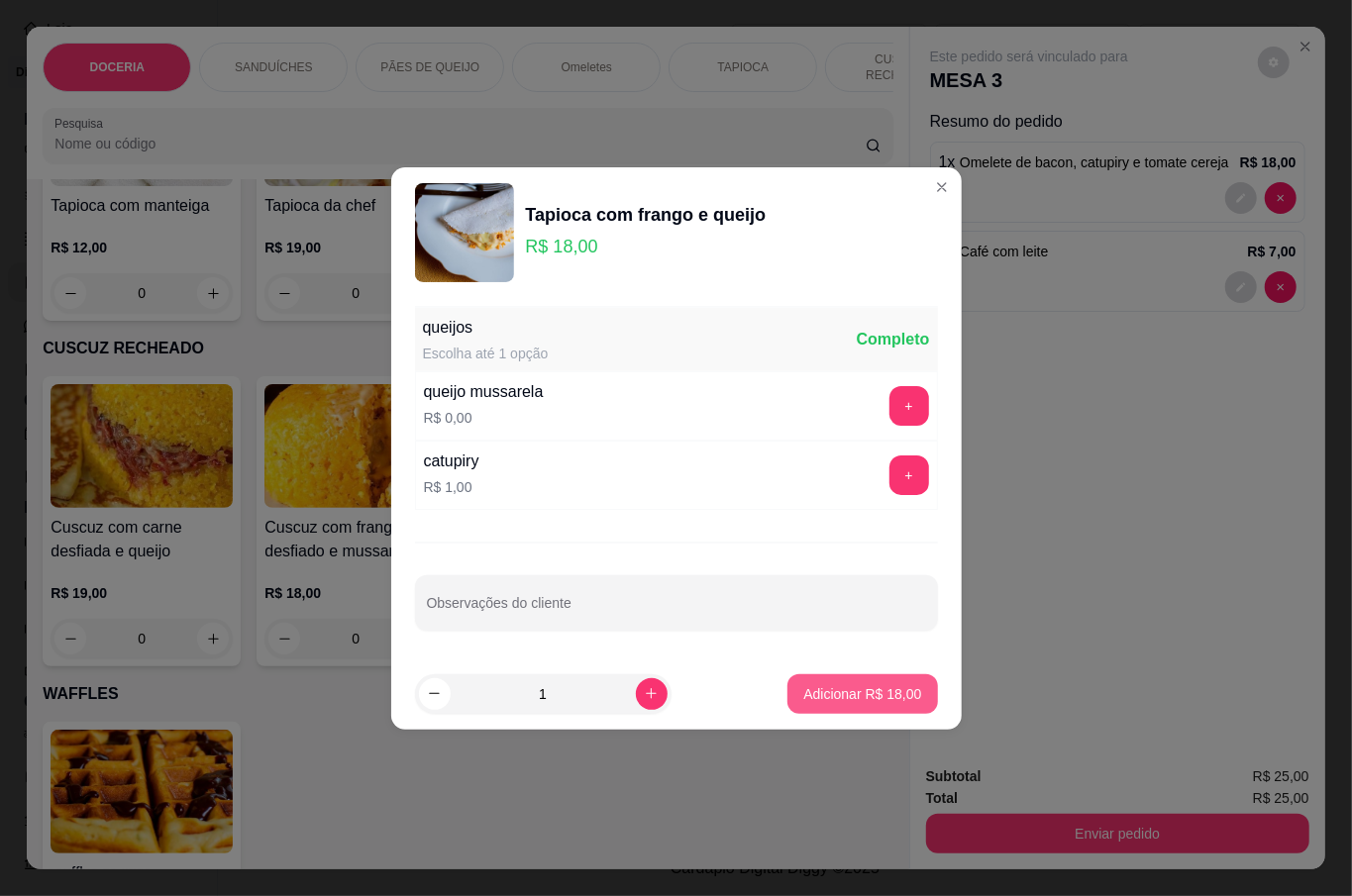 click on "Adicionar   R$ 18,00" at bounding box center (862, 694) 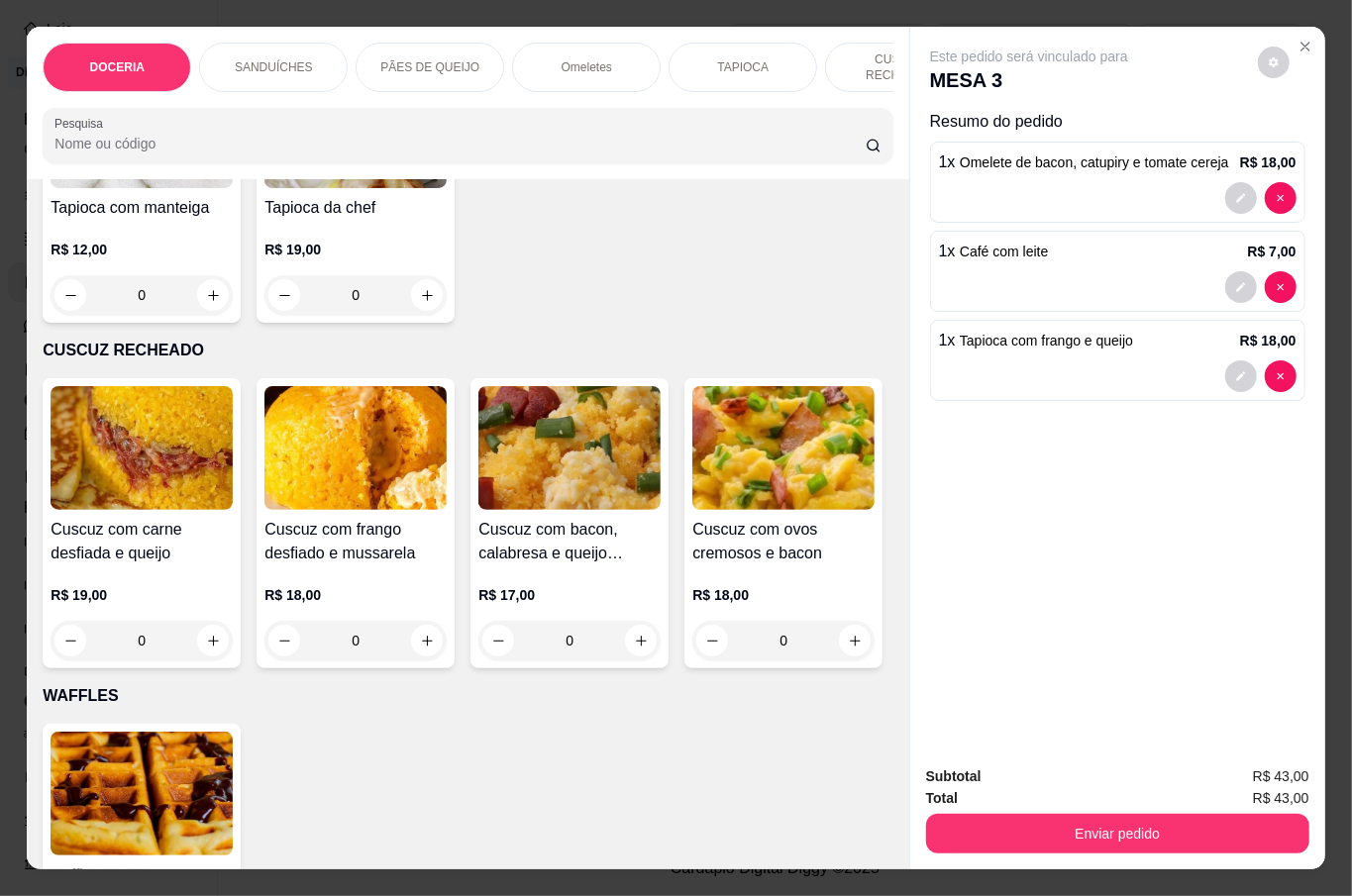 click on "0" at bounding box center [142, 13] 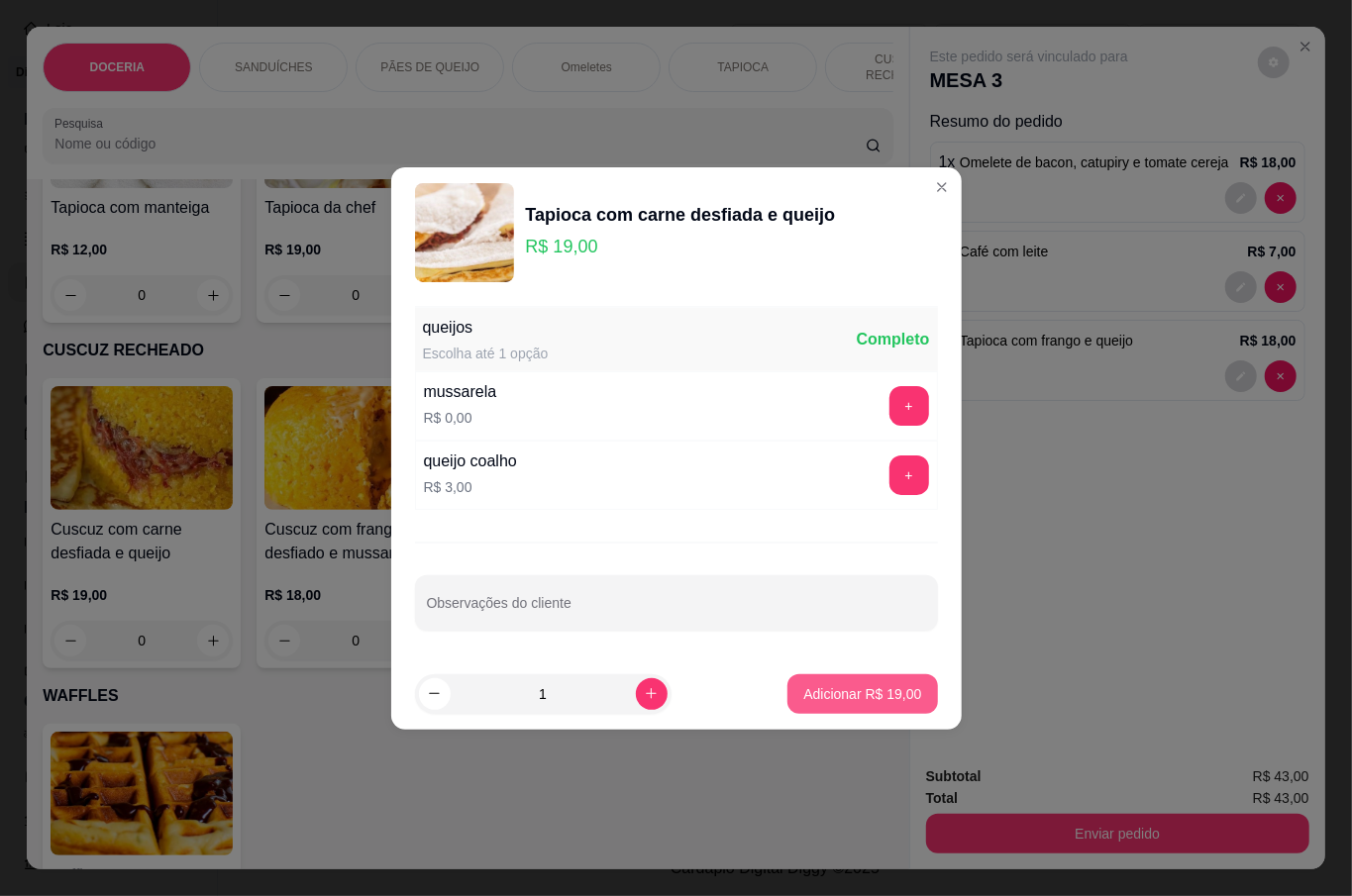 click on "Adicionar   R$ 19,00" at bounding box center (862, 694) 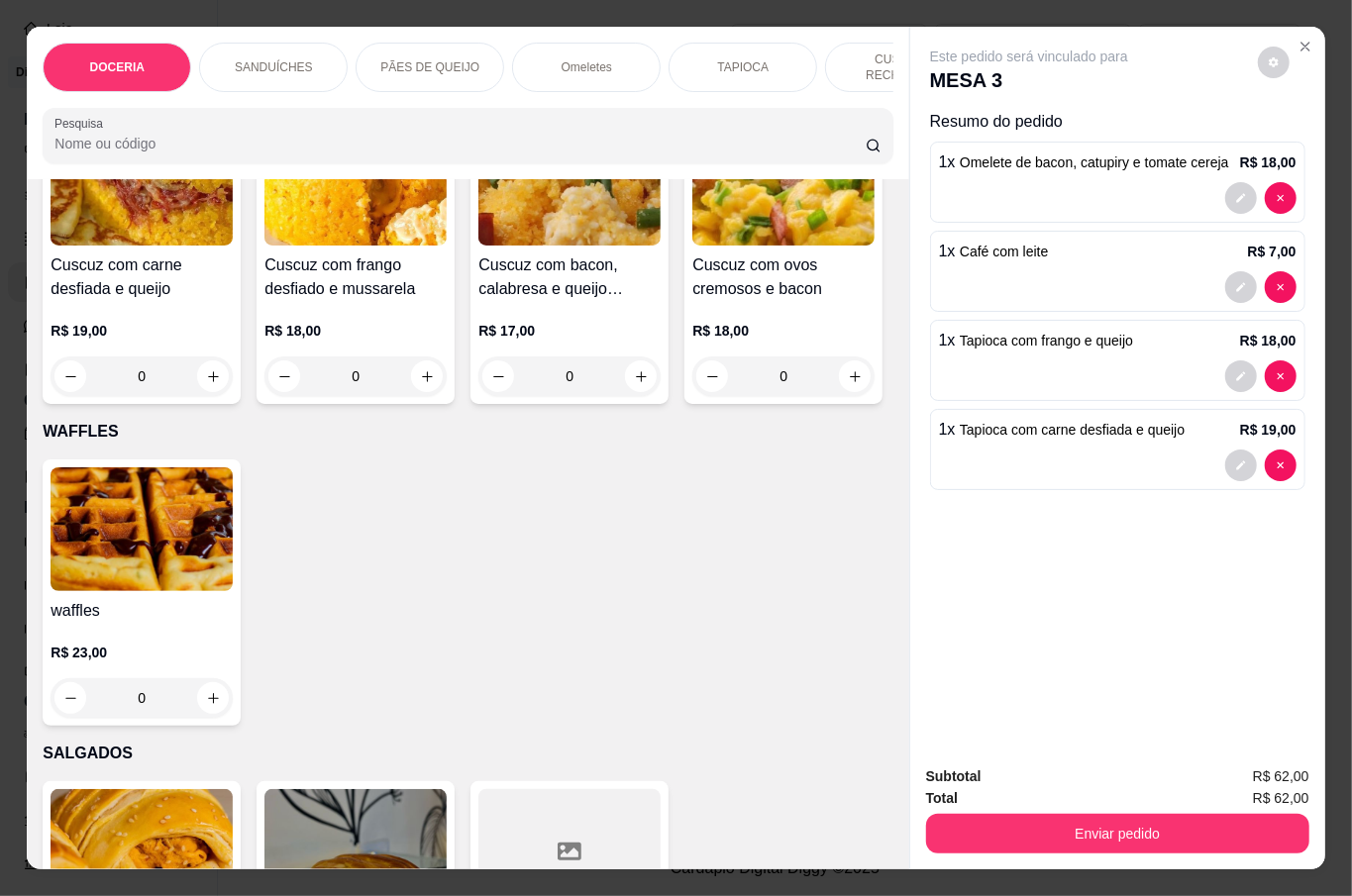 scroll, scrollTop: 2508, scrollLeft: 0, axis: vertical 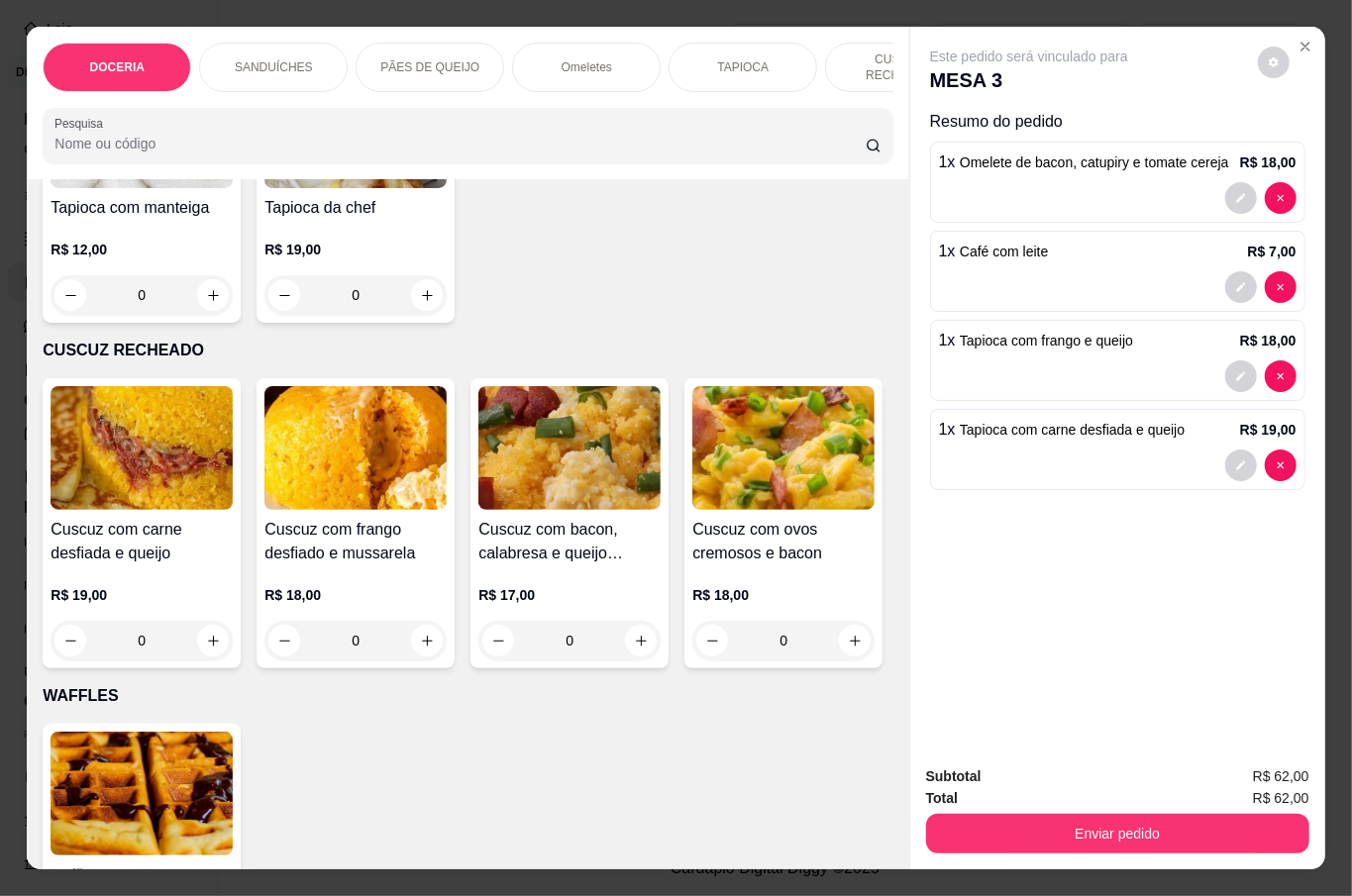click 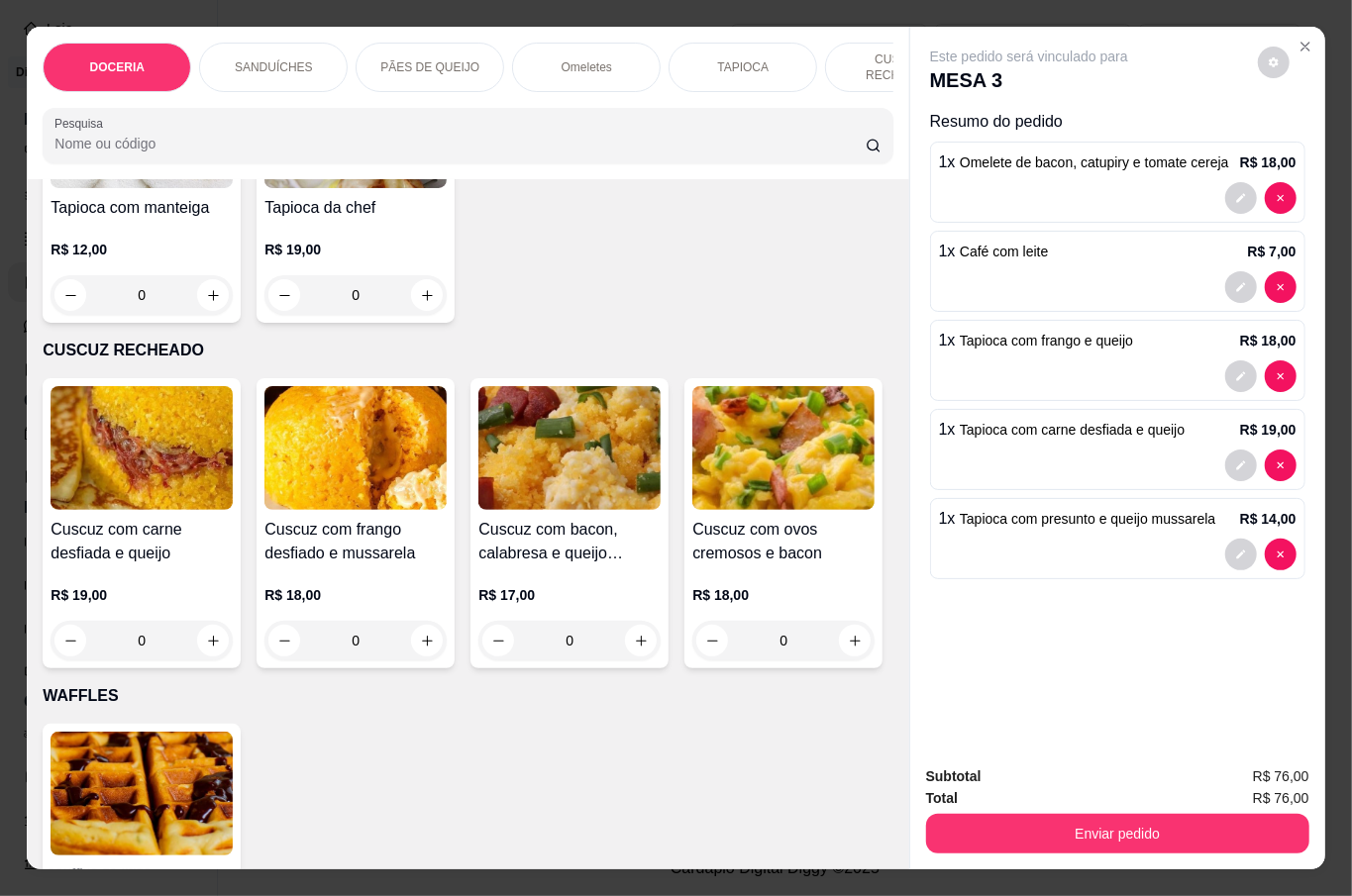 type on "1" 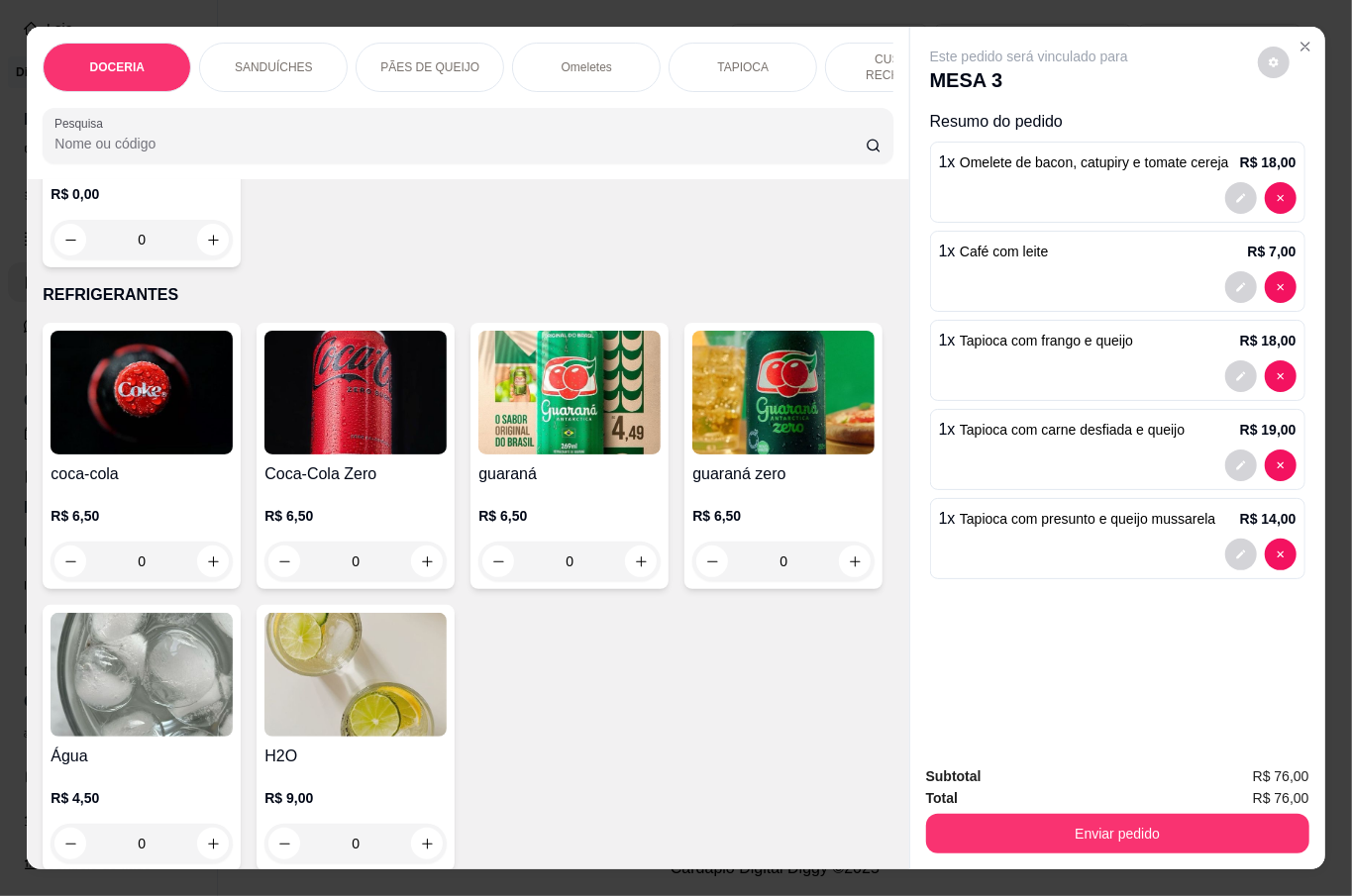 scroll, scrollTop: 5940, scrollLeft: 0, axis: vertical 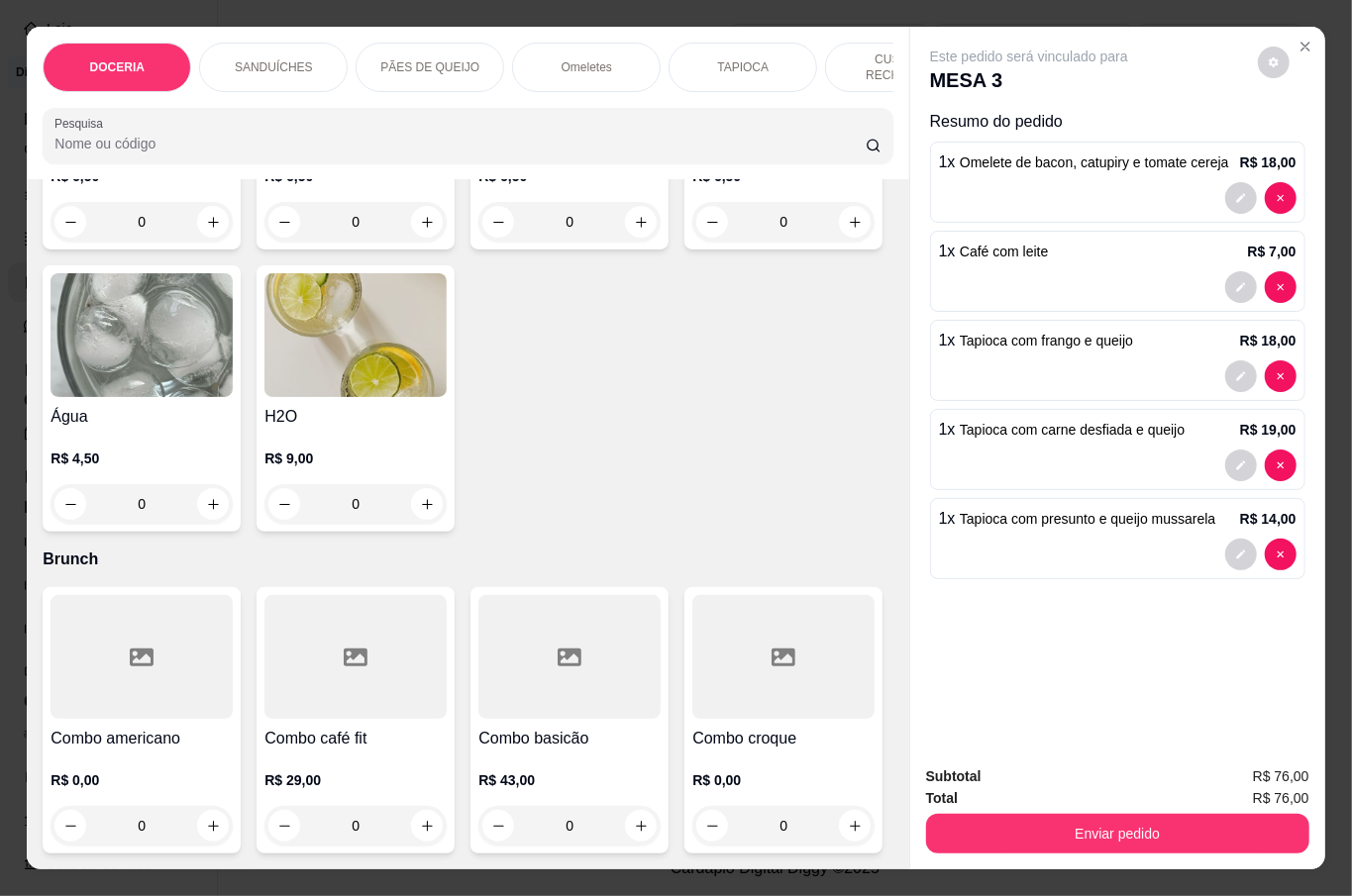 click at bounding box center (142, -269) 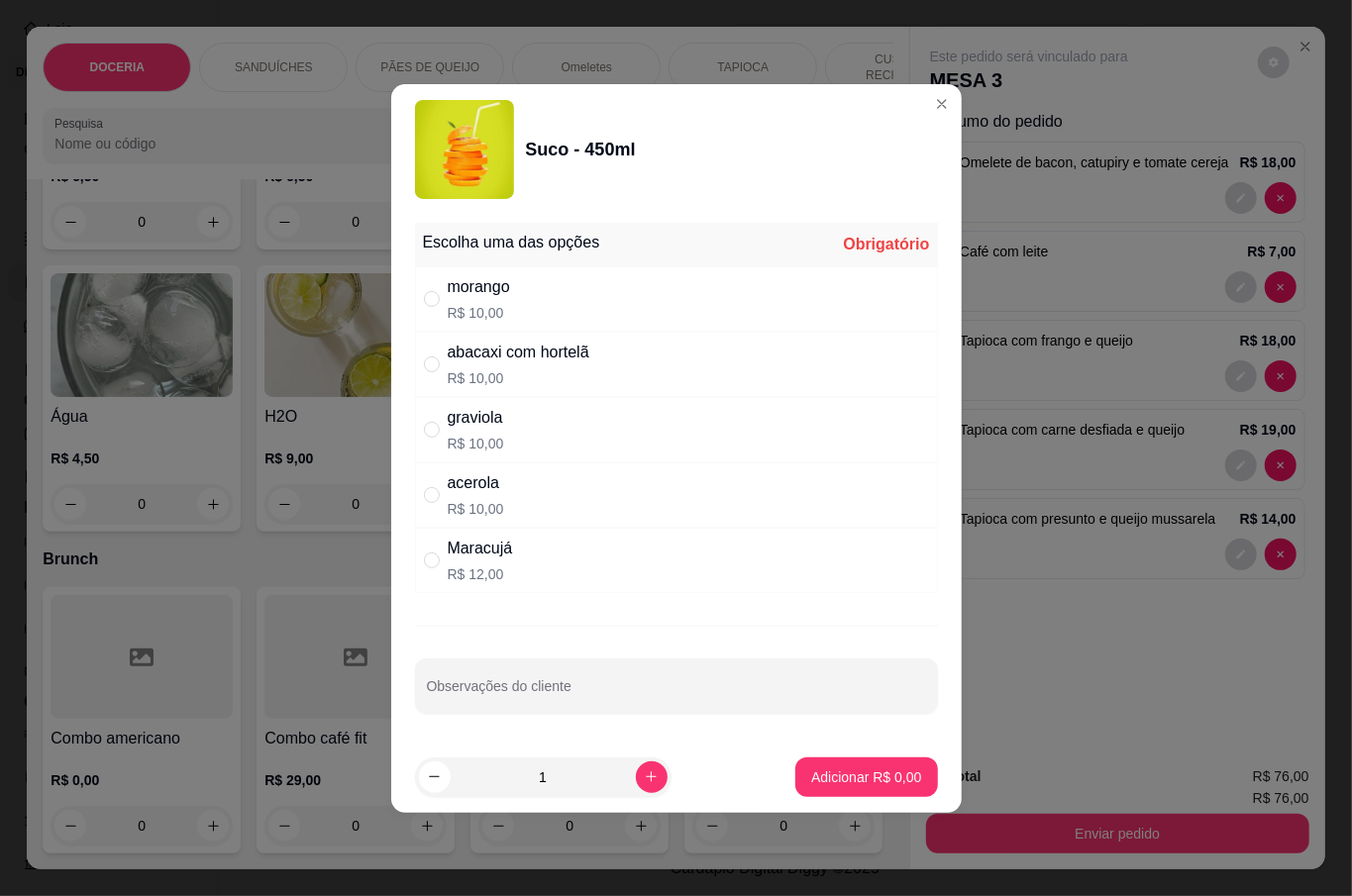 click at bounding box center [436, 495] 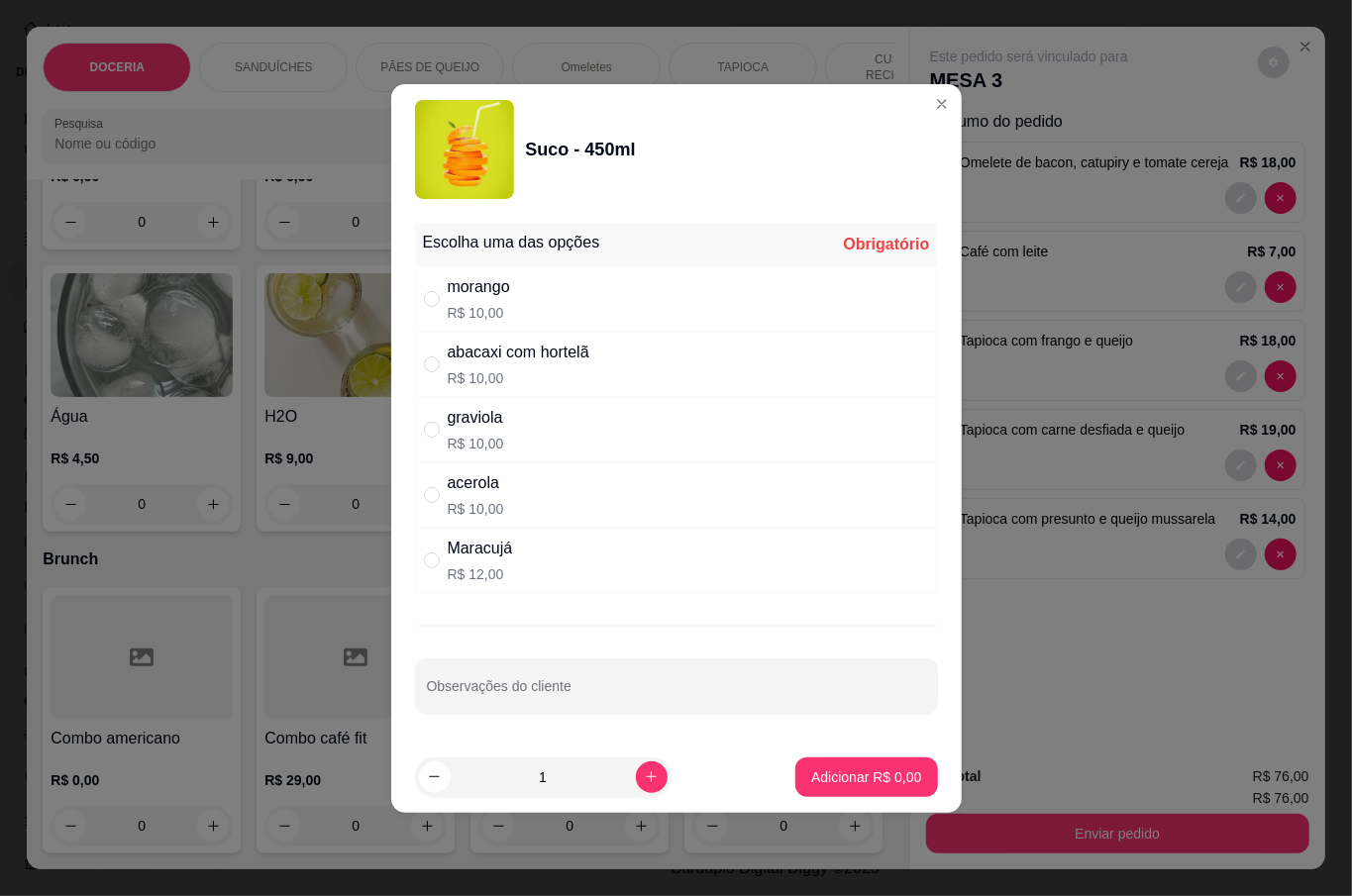 radio on "true" 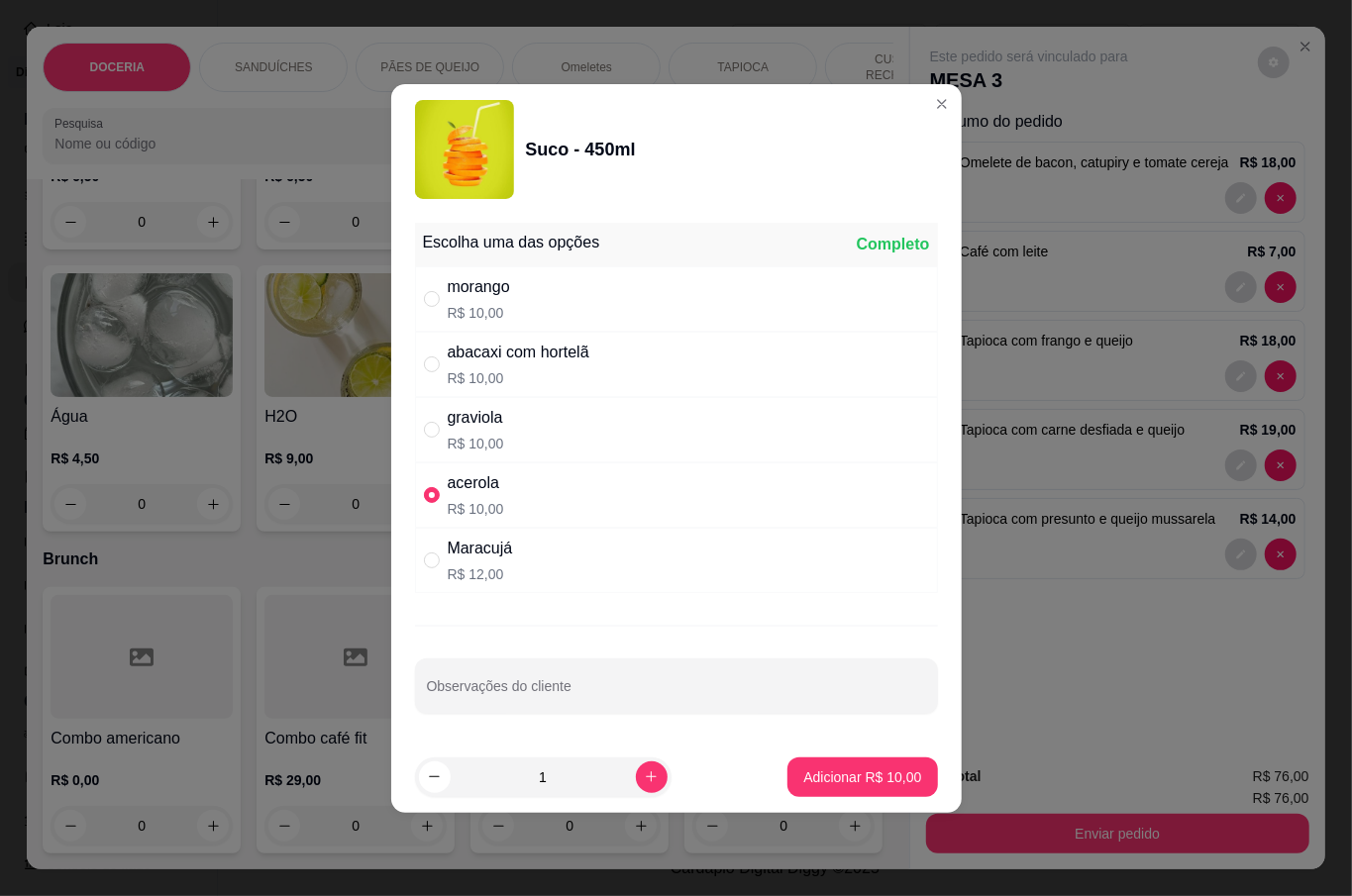 click on "Adicionar   R$ 10,00" at bounding box center (862, 777) 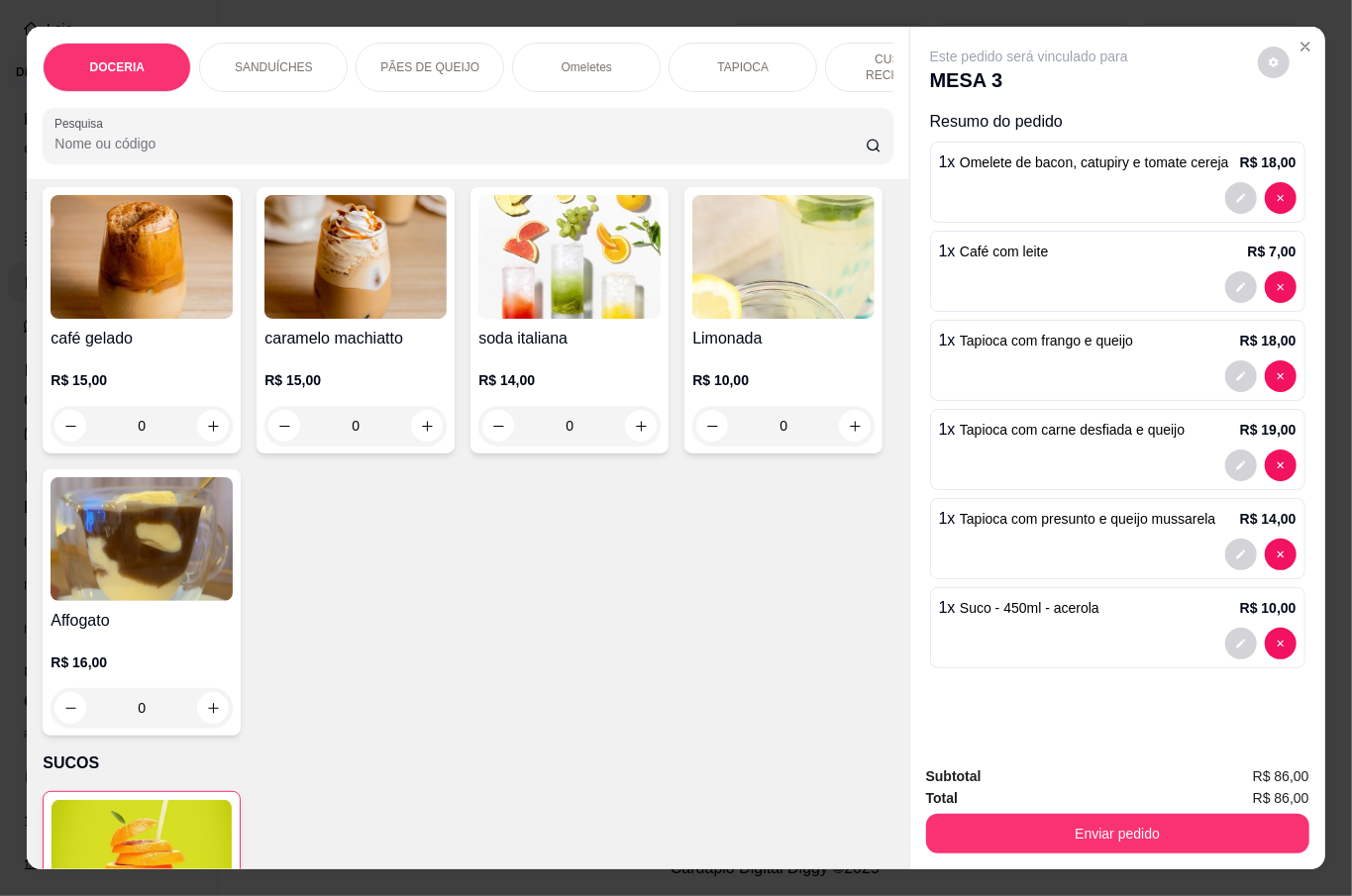 scroll, scrollTop: 4488, scrollLeft: 0, axis: vertical 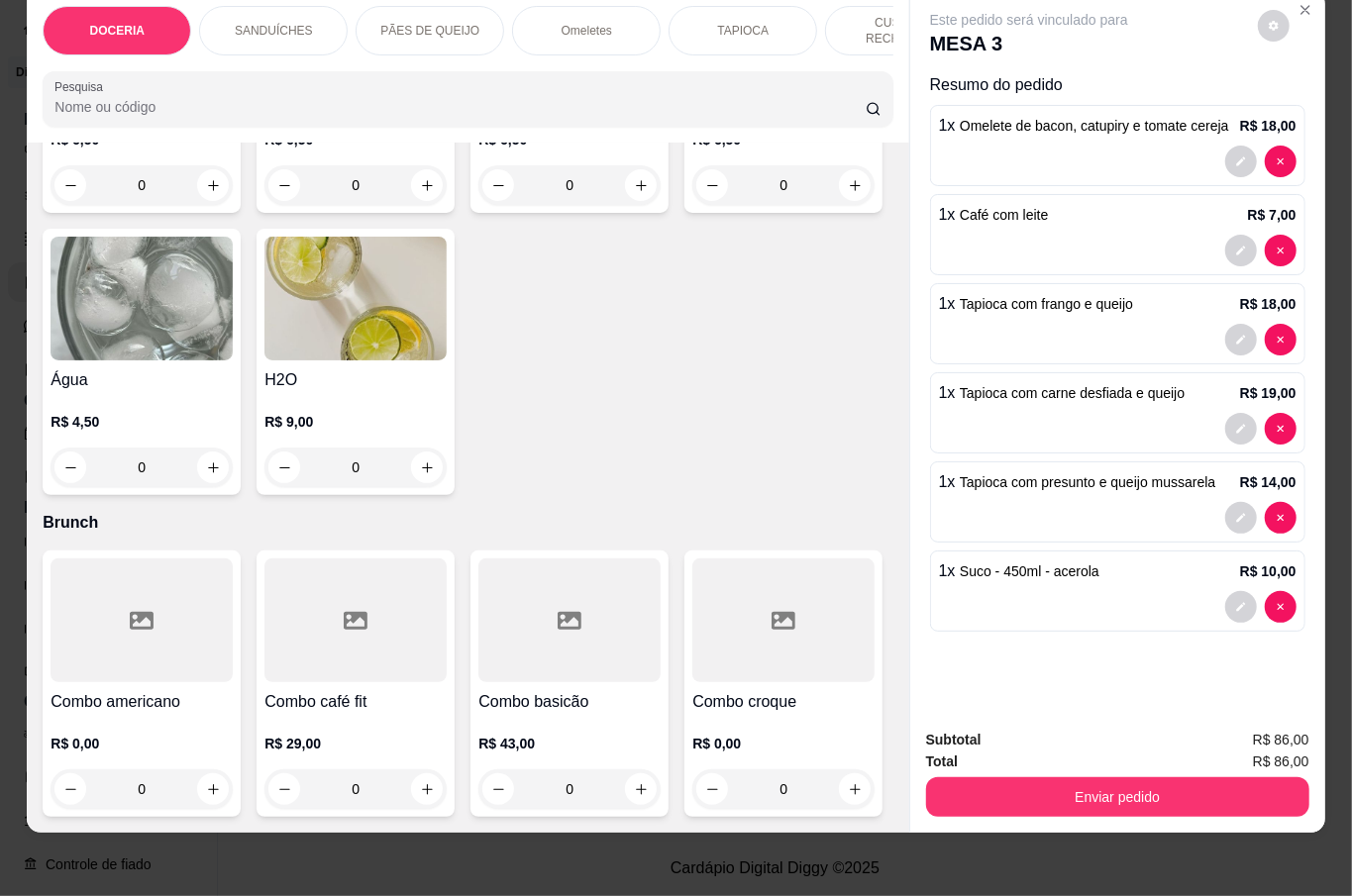 click at bounding box center (142, -307) 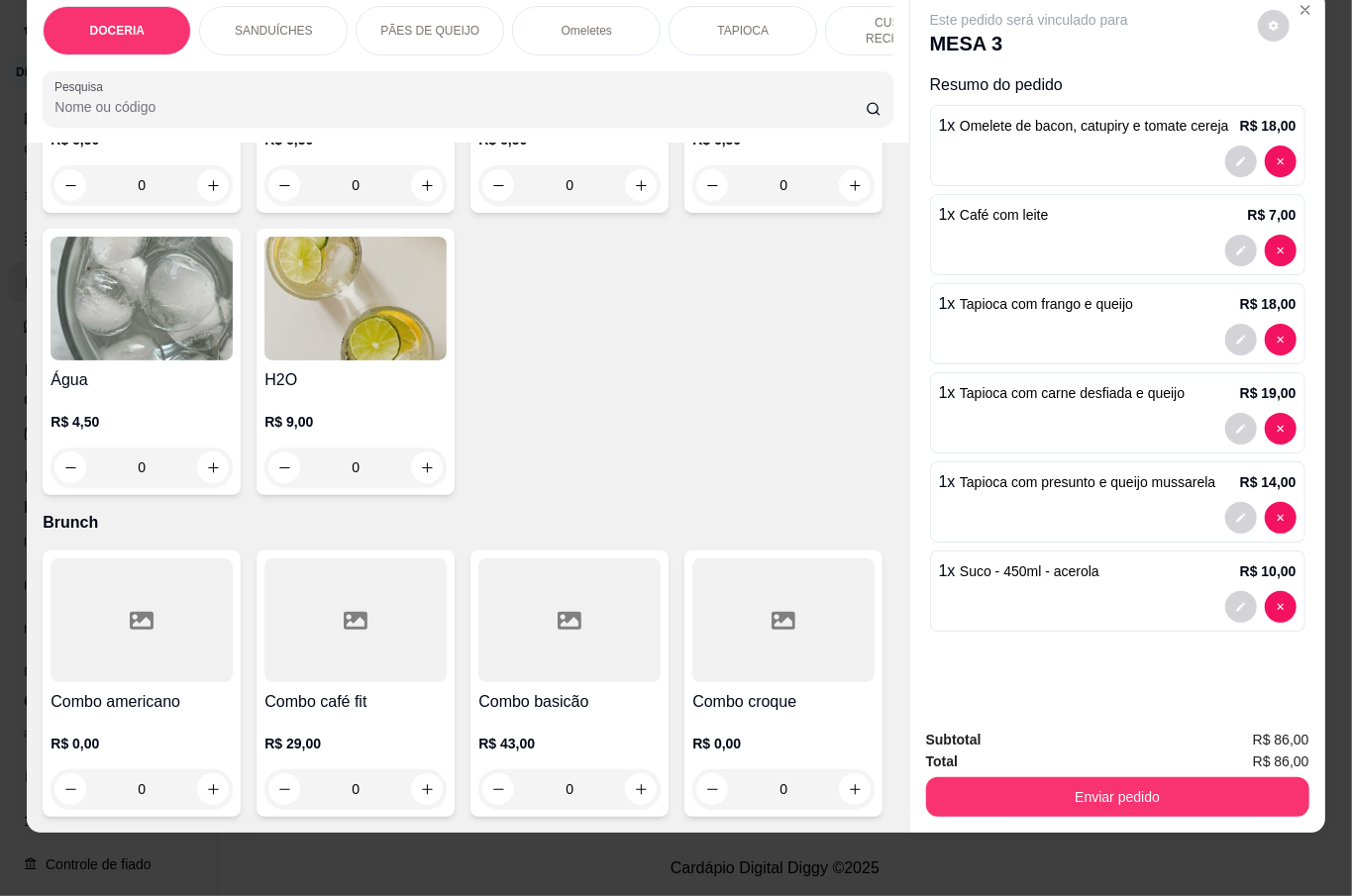 scroll, scrollTop: 5808, scrollLeft: 0, axis: vertical 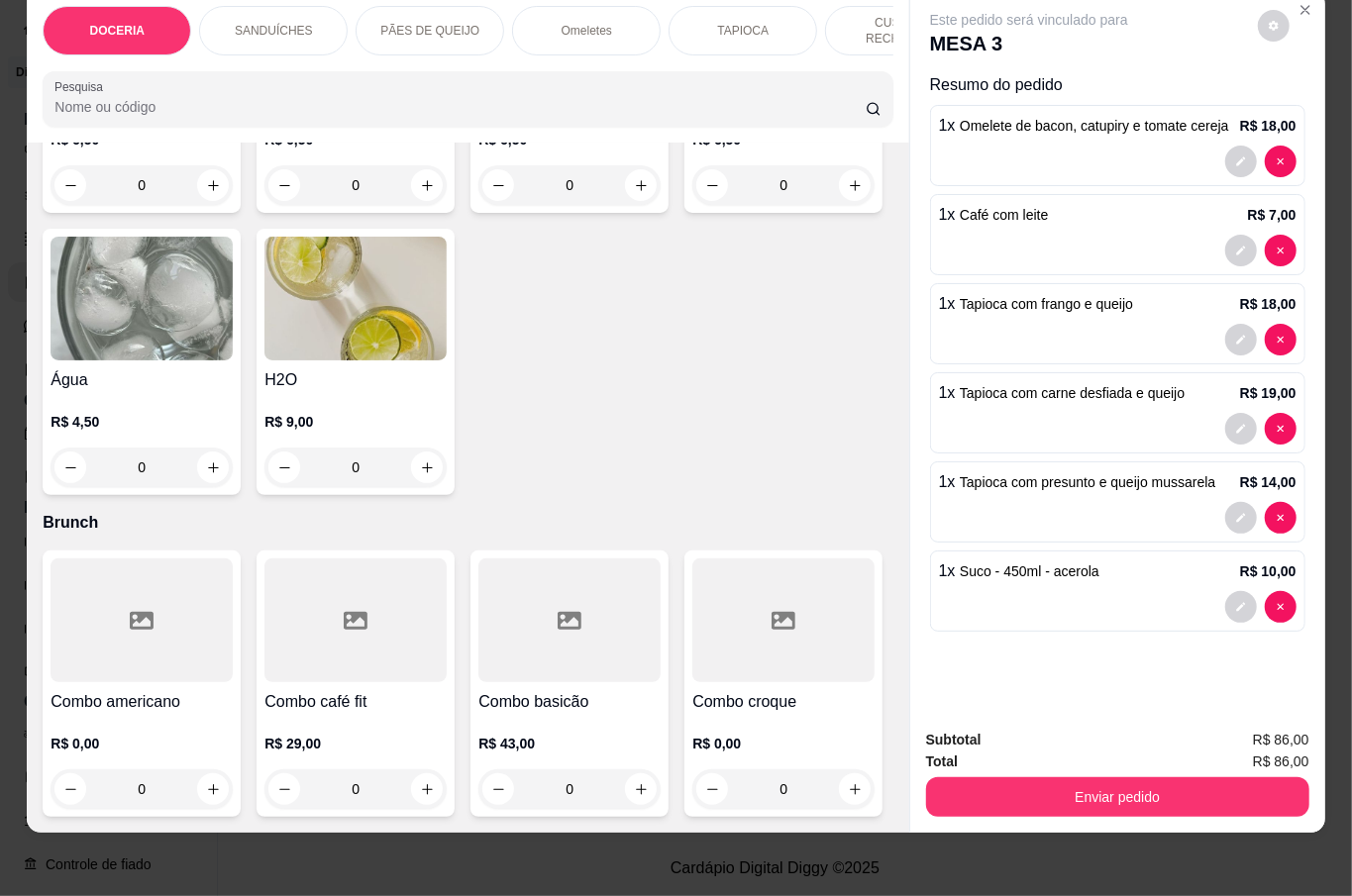 click 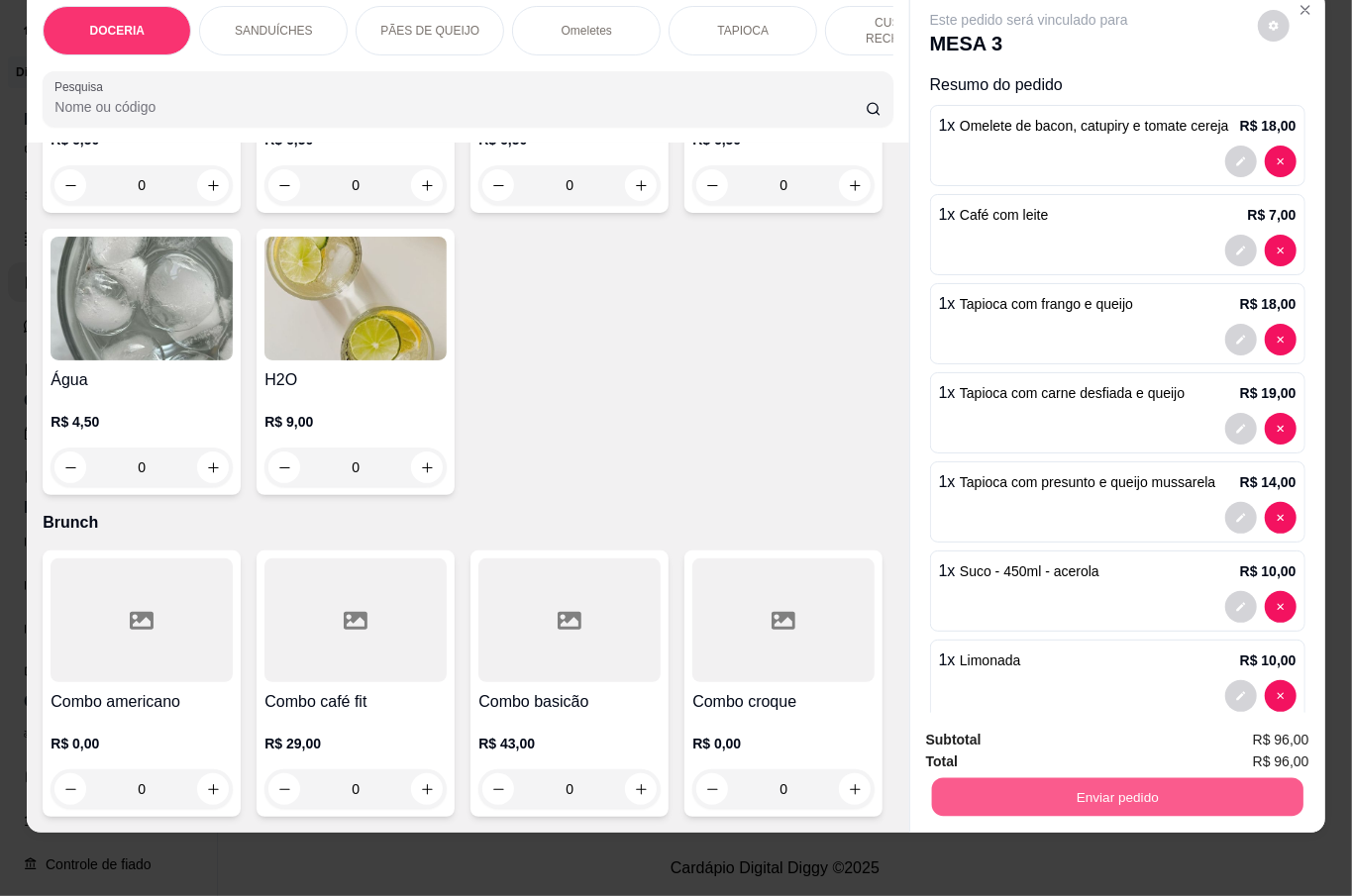 click on "Enviar pedido" at bounding box center [1116, 796] 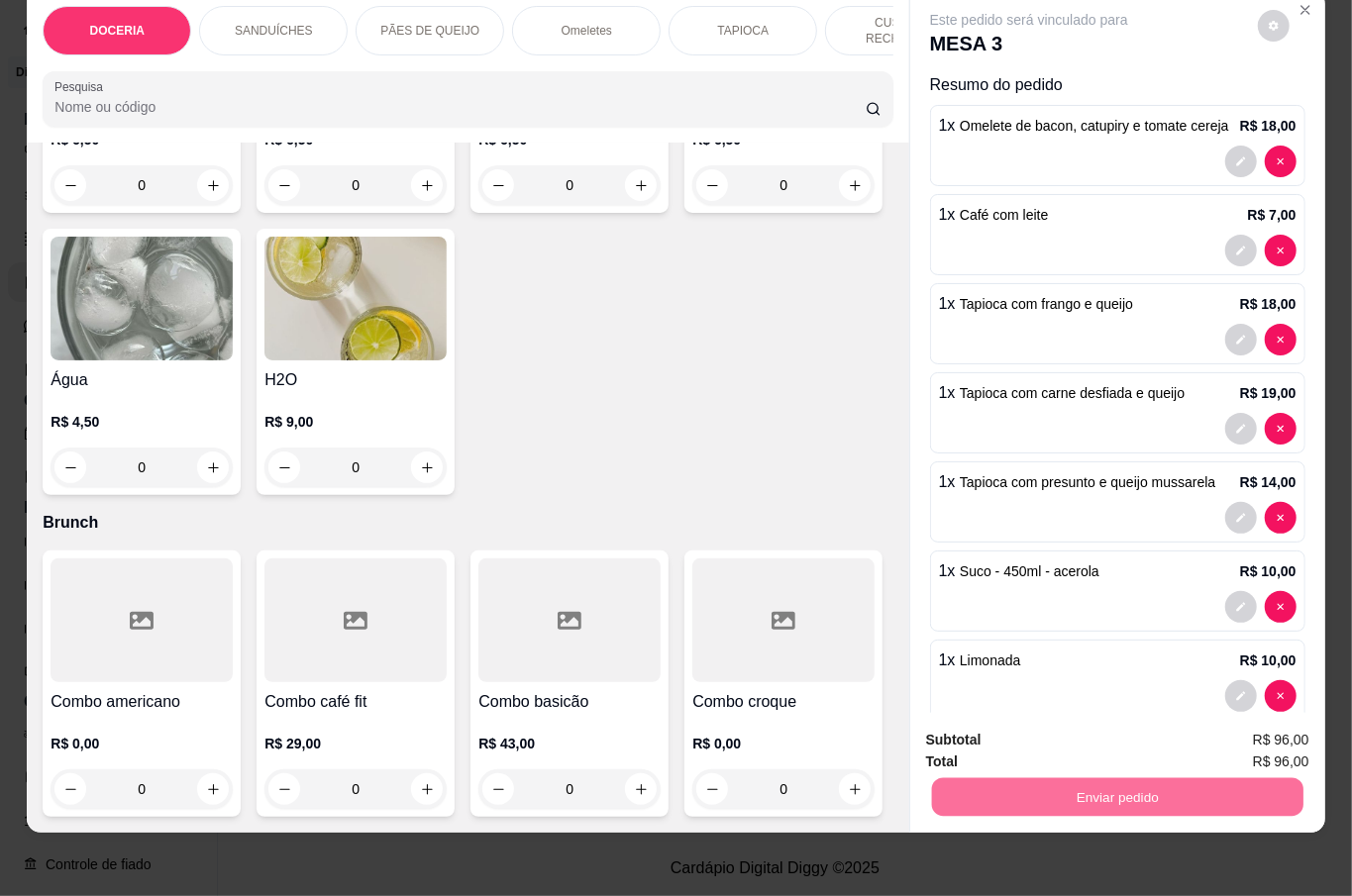 click on "Não registrar e enviar pedido" at bounding box center (1050, 728) 